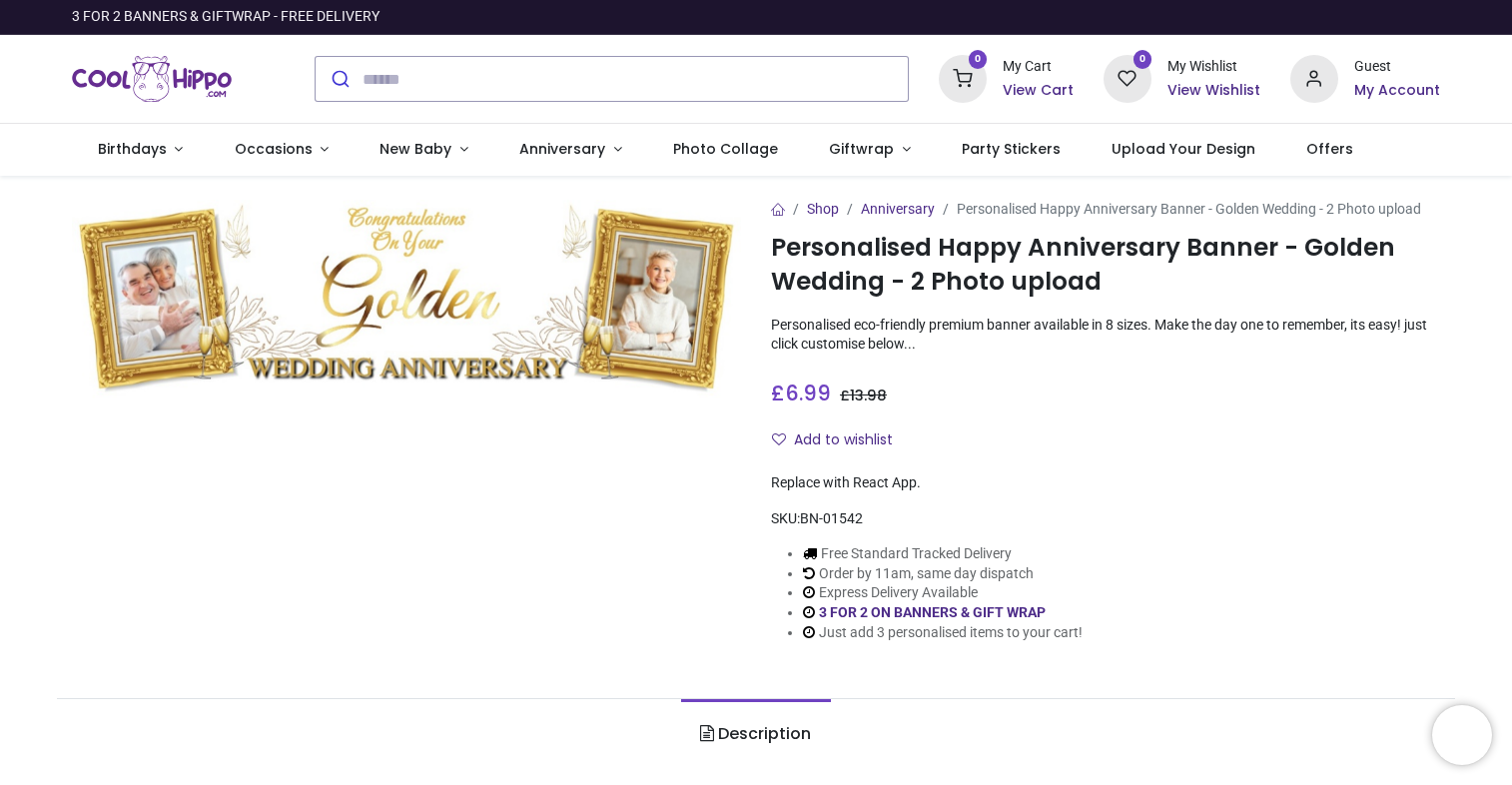scroll, scrollTop: 0, scrollLeft: 0, axis: both 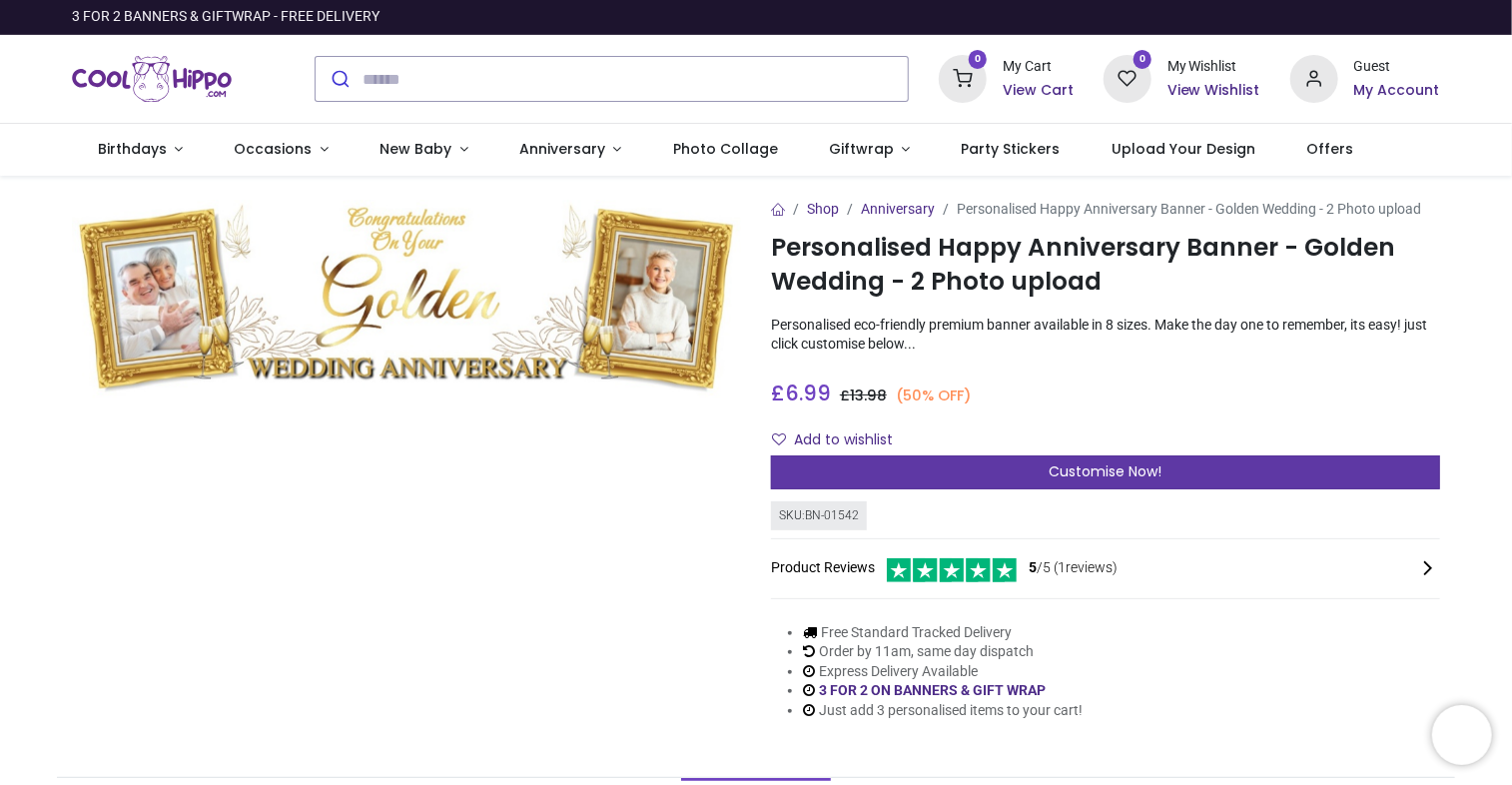 click on "Customise Now!" at bounding box center [1106, 472] 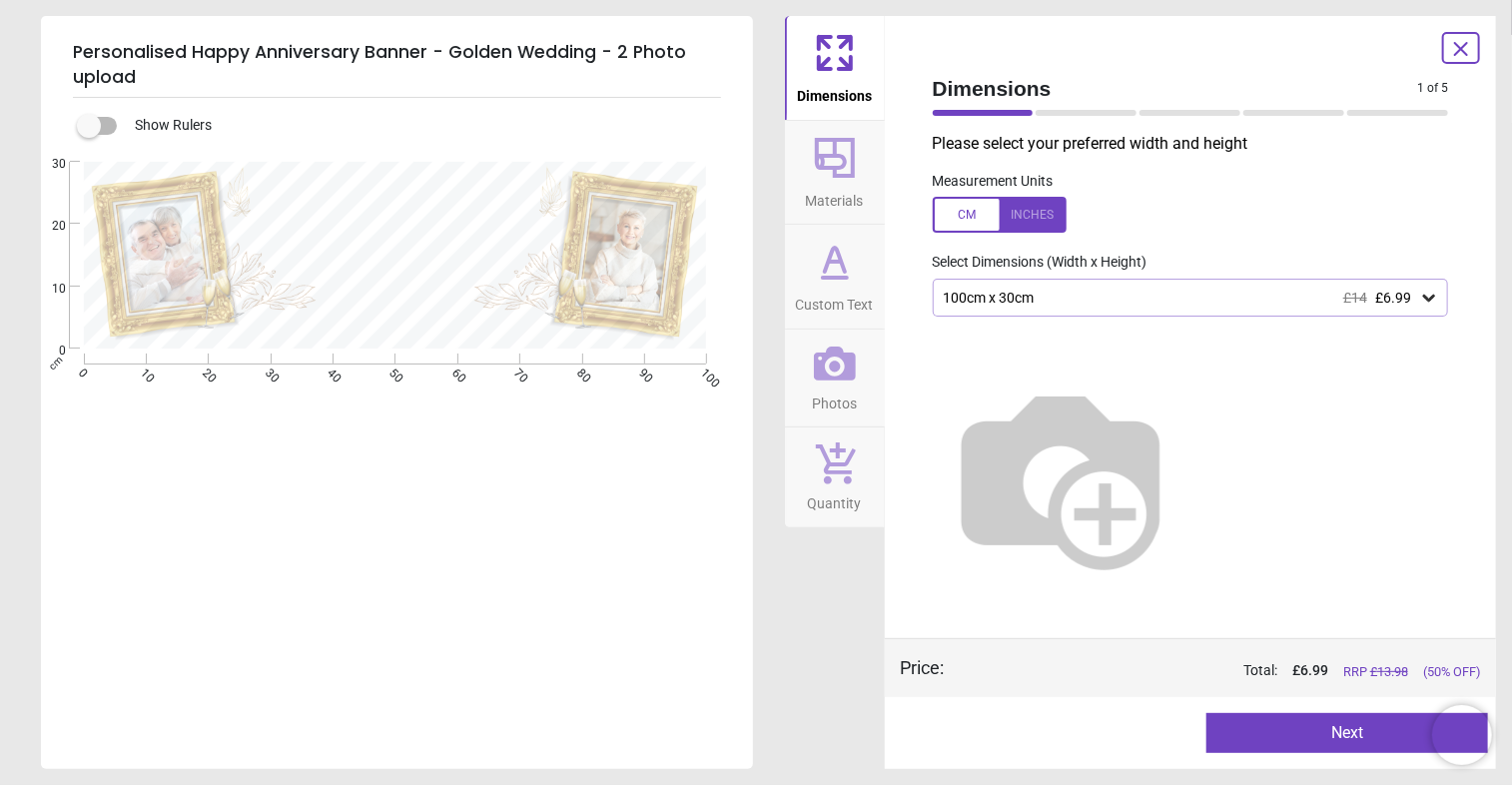 click 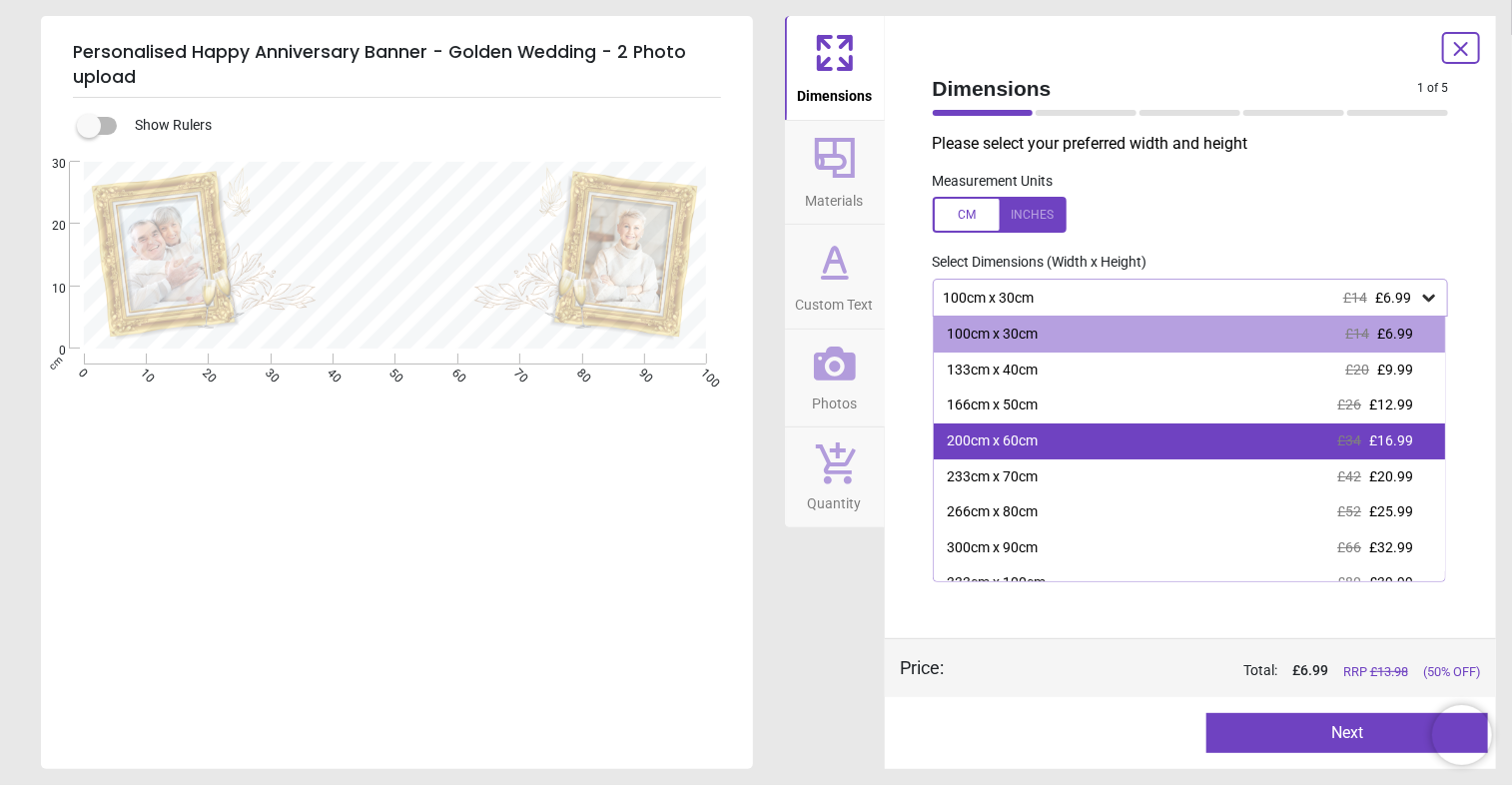 click on "200cm  x  60cm       £34 £16.99" at bounding box center (1189, 441) 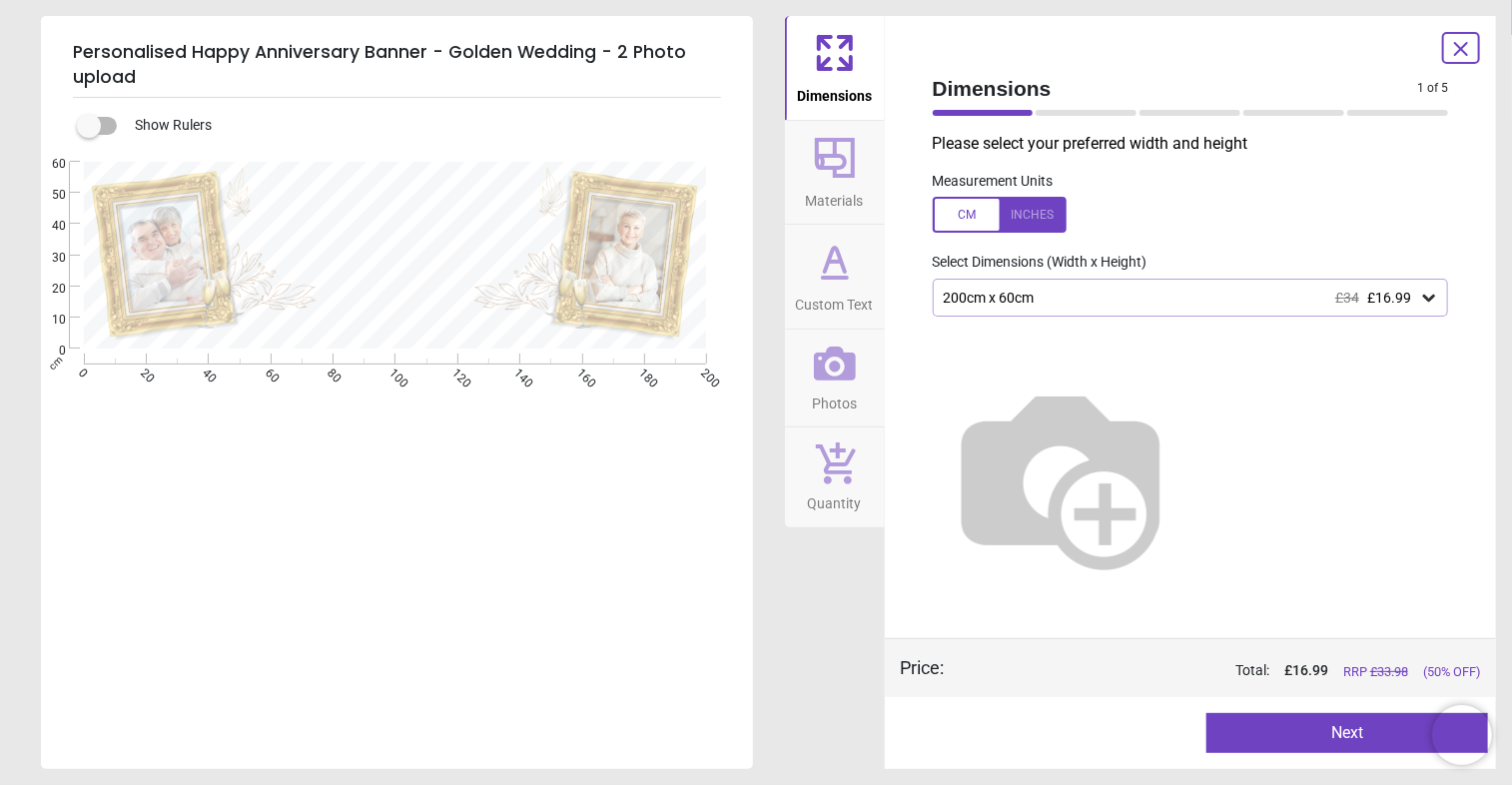 click on "Next" at bounding box center (1347, 733) 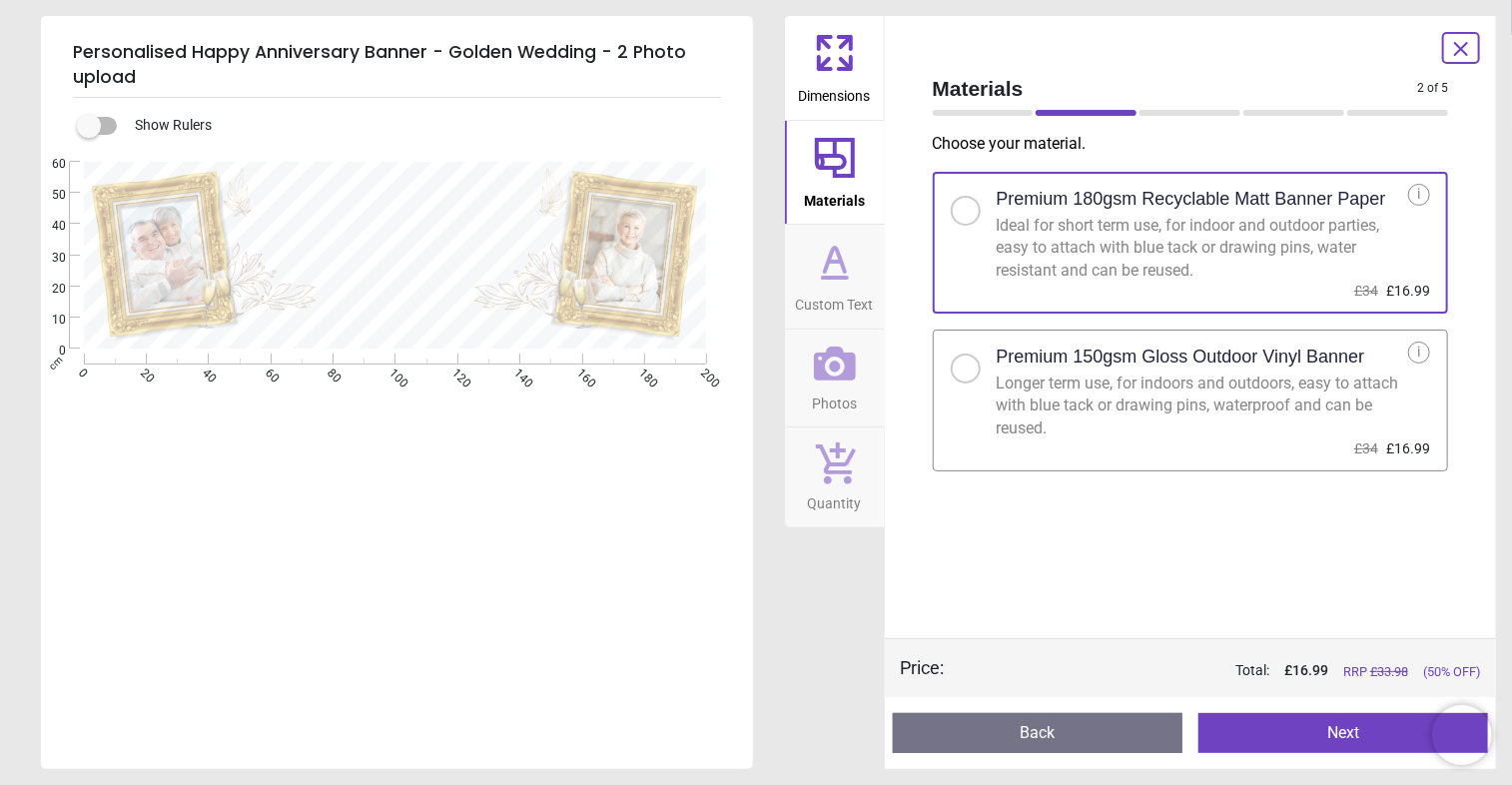 click at bounding box center [966, 369] 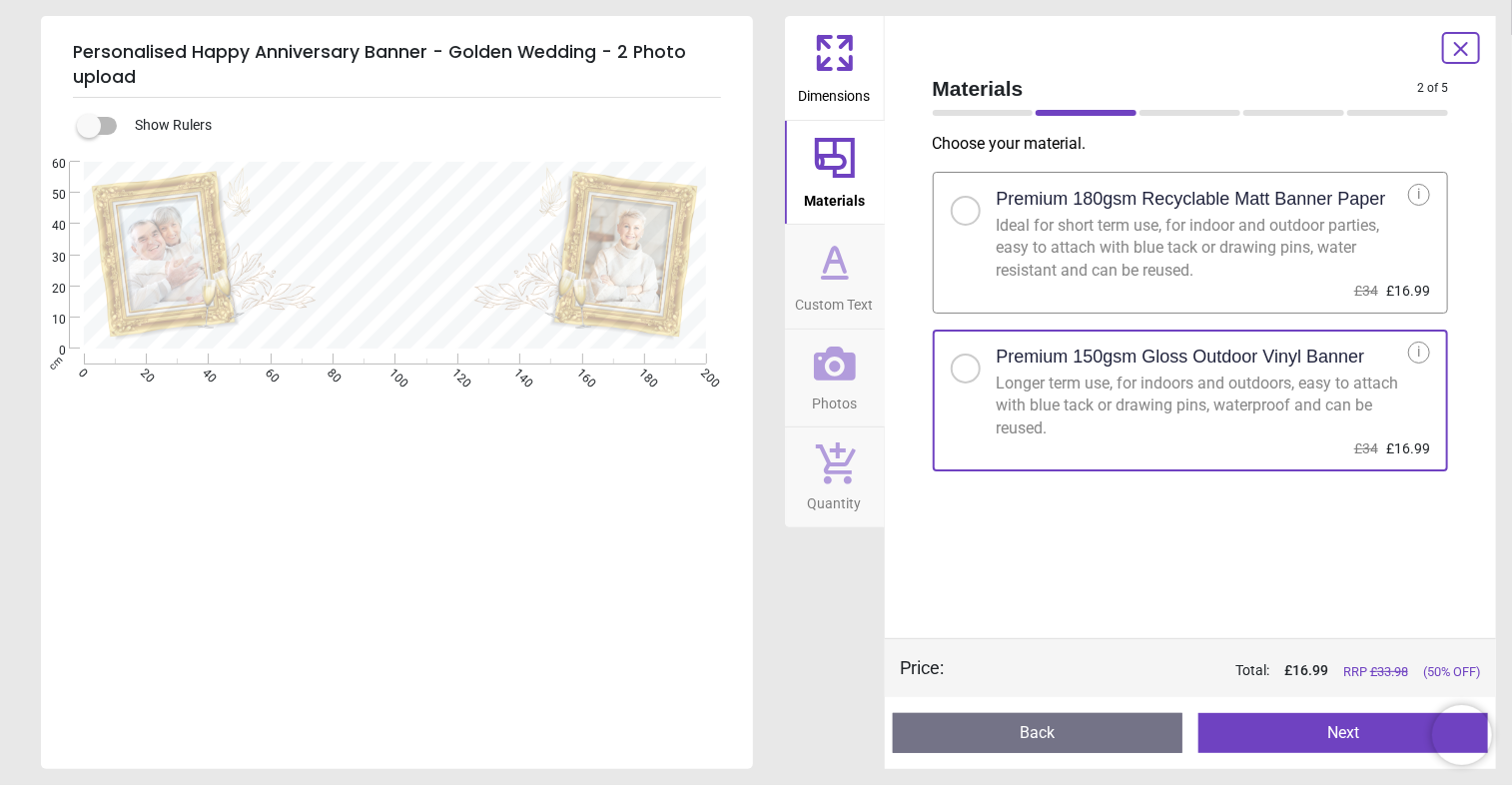 click on "Next" at bounding box center [1343, 733] 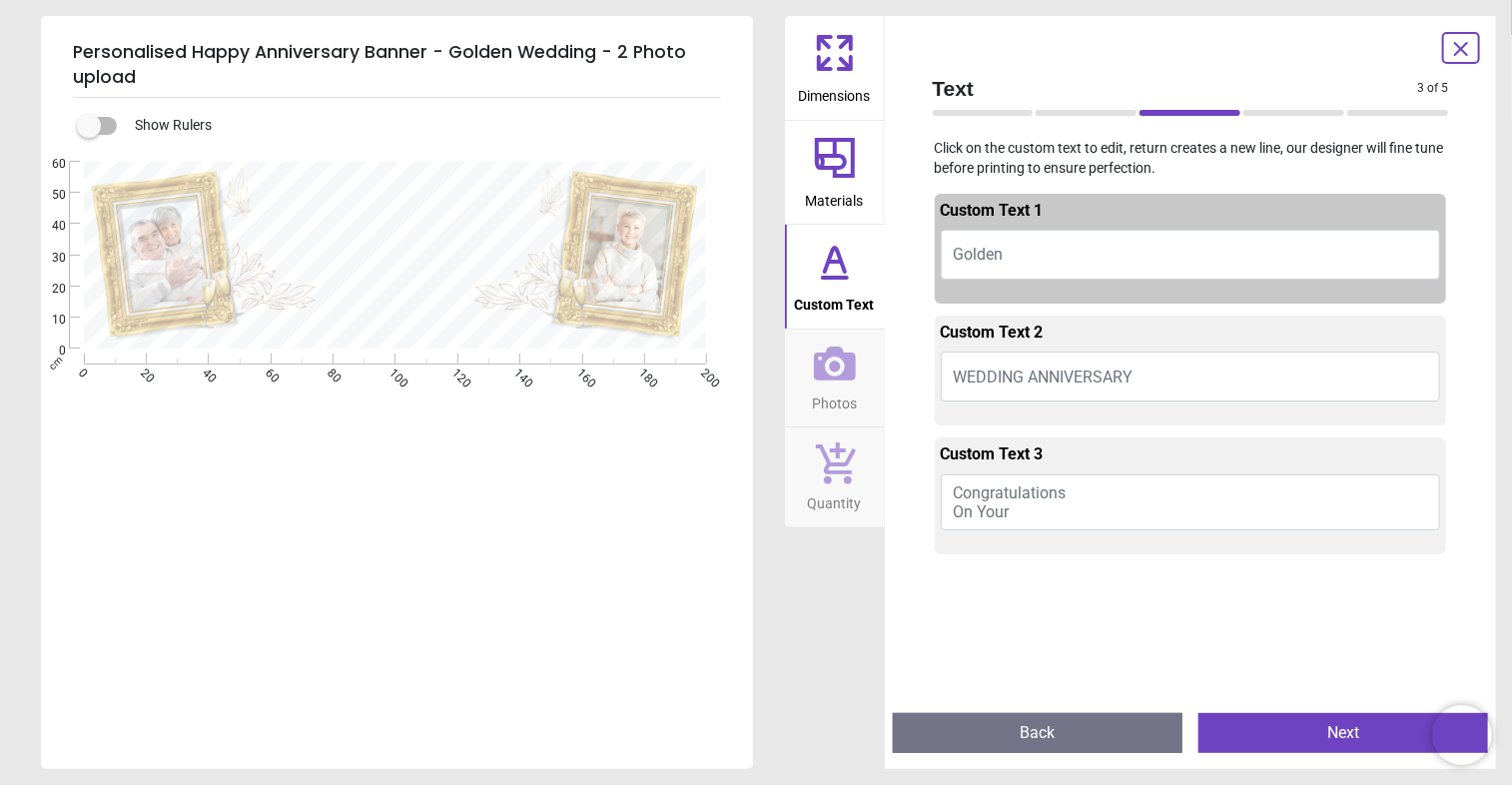 click on "Next" at bounding box center [1343, 733] 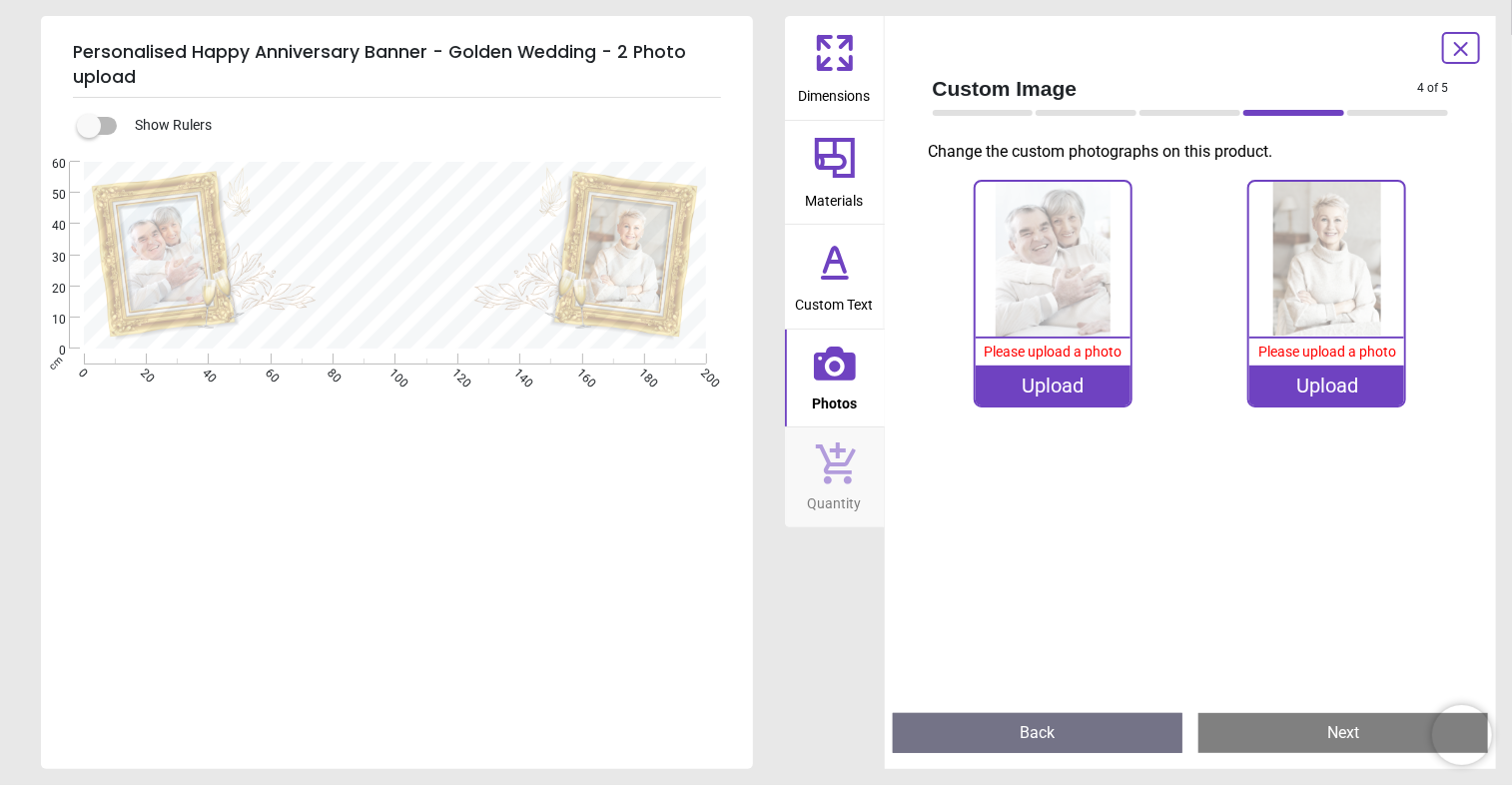 click on "Upload" at bounding box center (1053, 386) 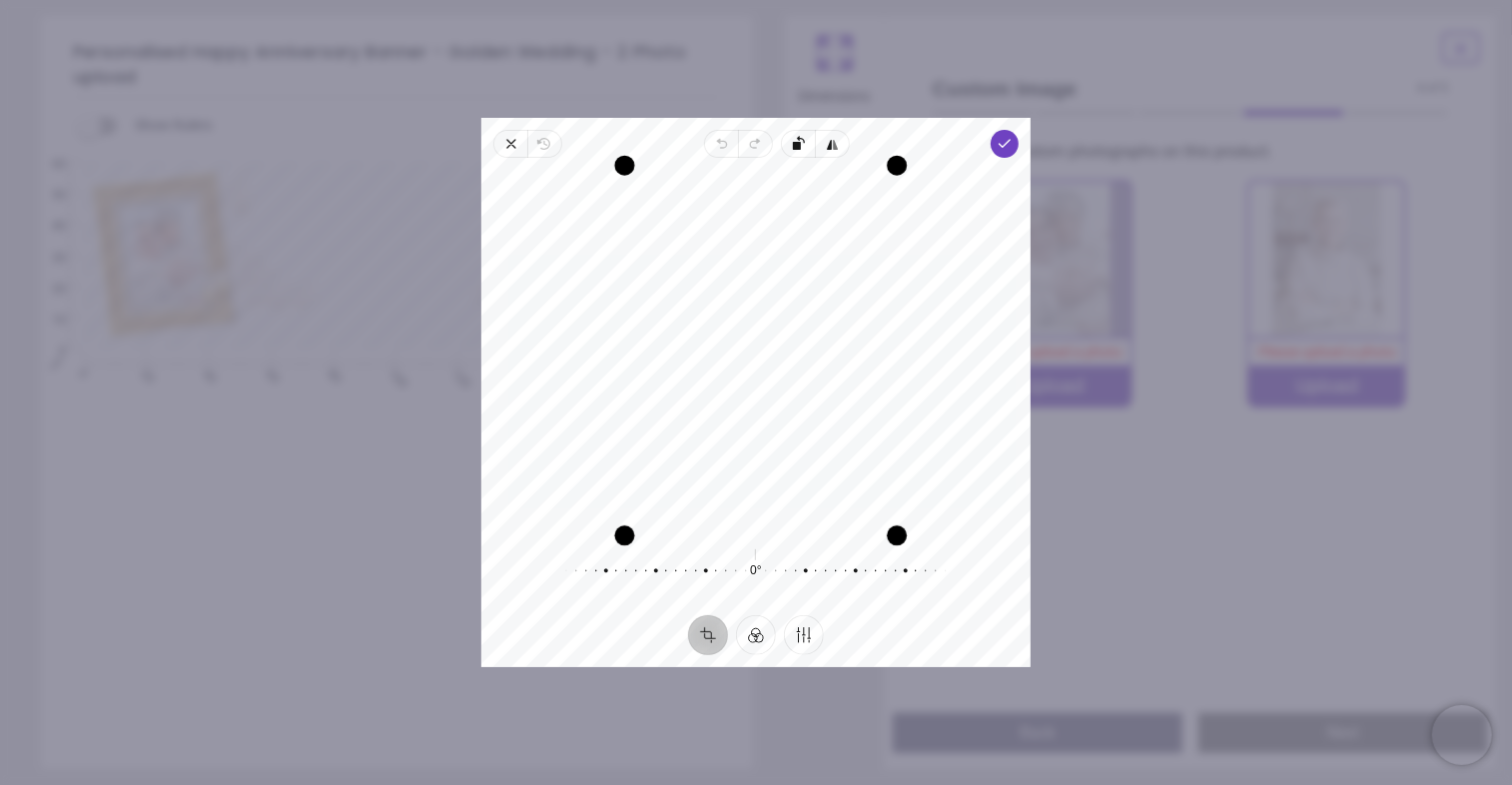 drag, startPoint x: 887, startPoint y: 329, endPoint x: 974, endPoint y: 343, distance: 88.11924 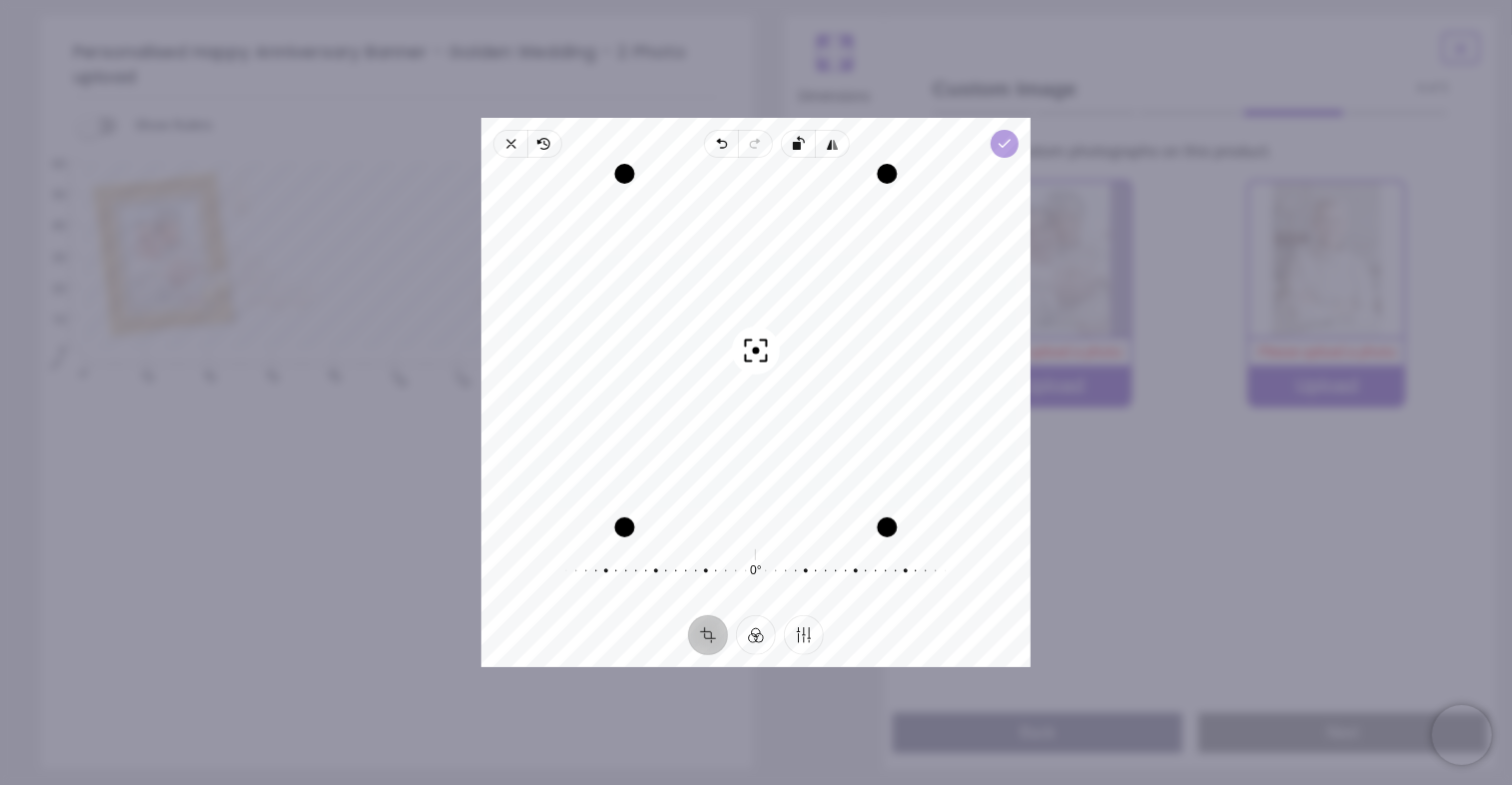 click 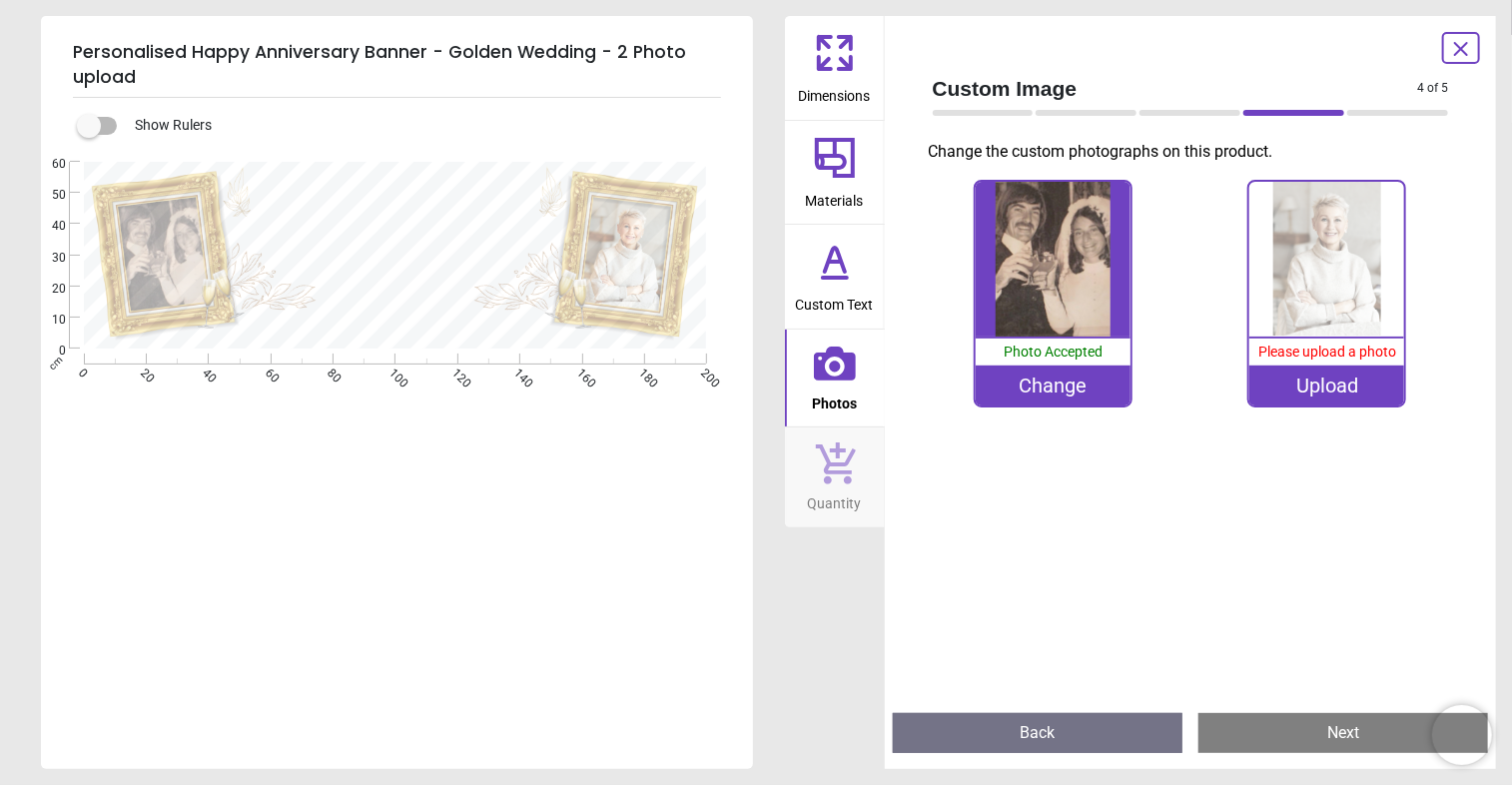 click at bounding box center [1326, 259] 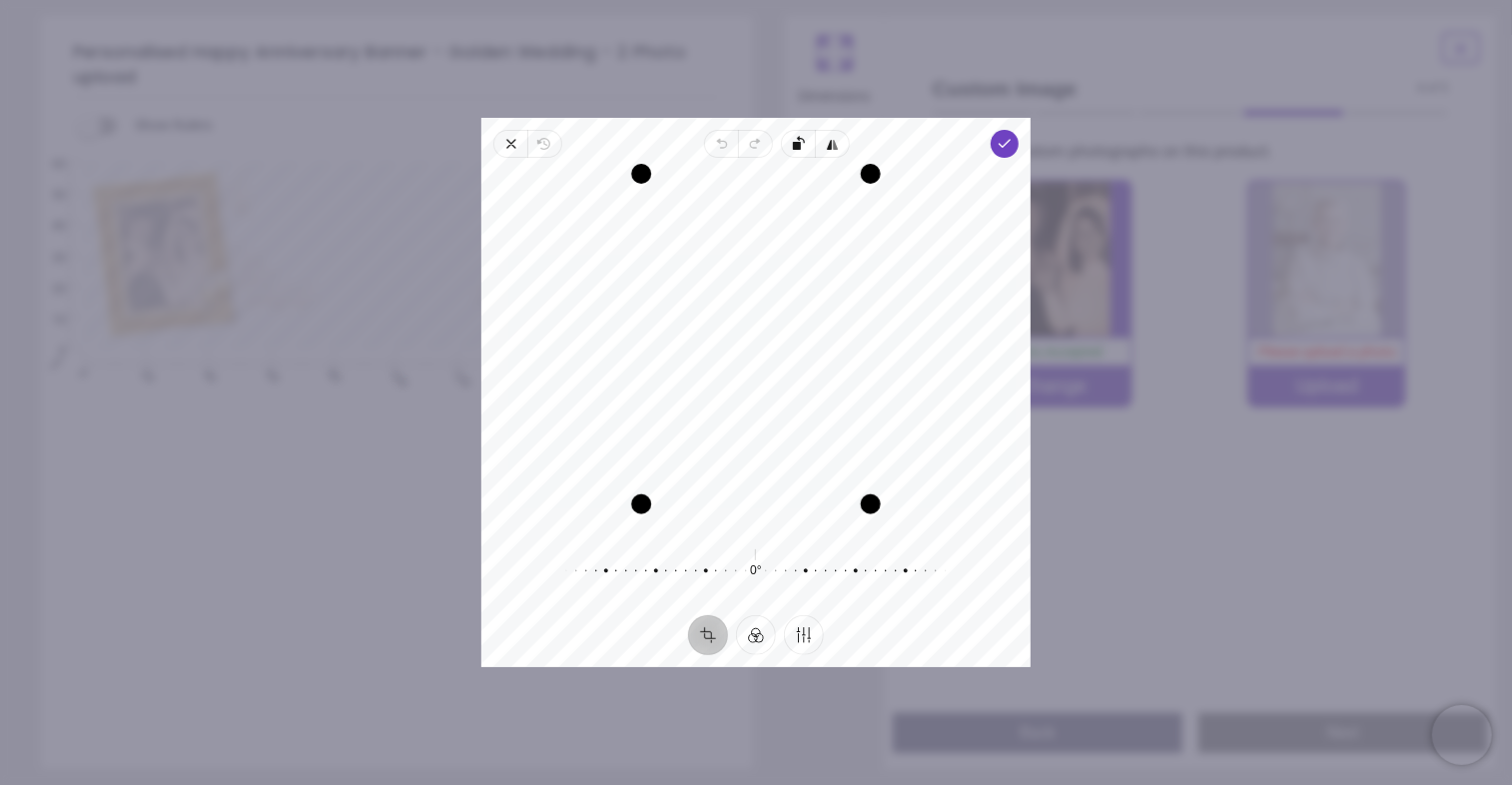 drag, startPoint x: 715, startPoint y: 528, endPoint x: 715, endPoint y: 505, distance: 23 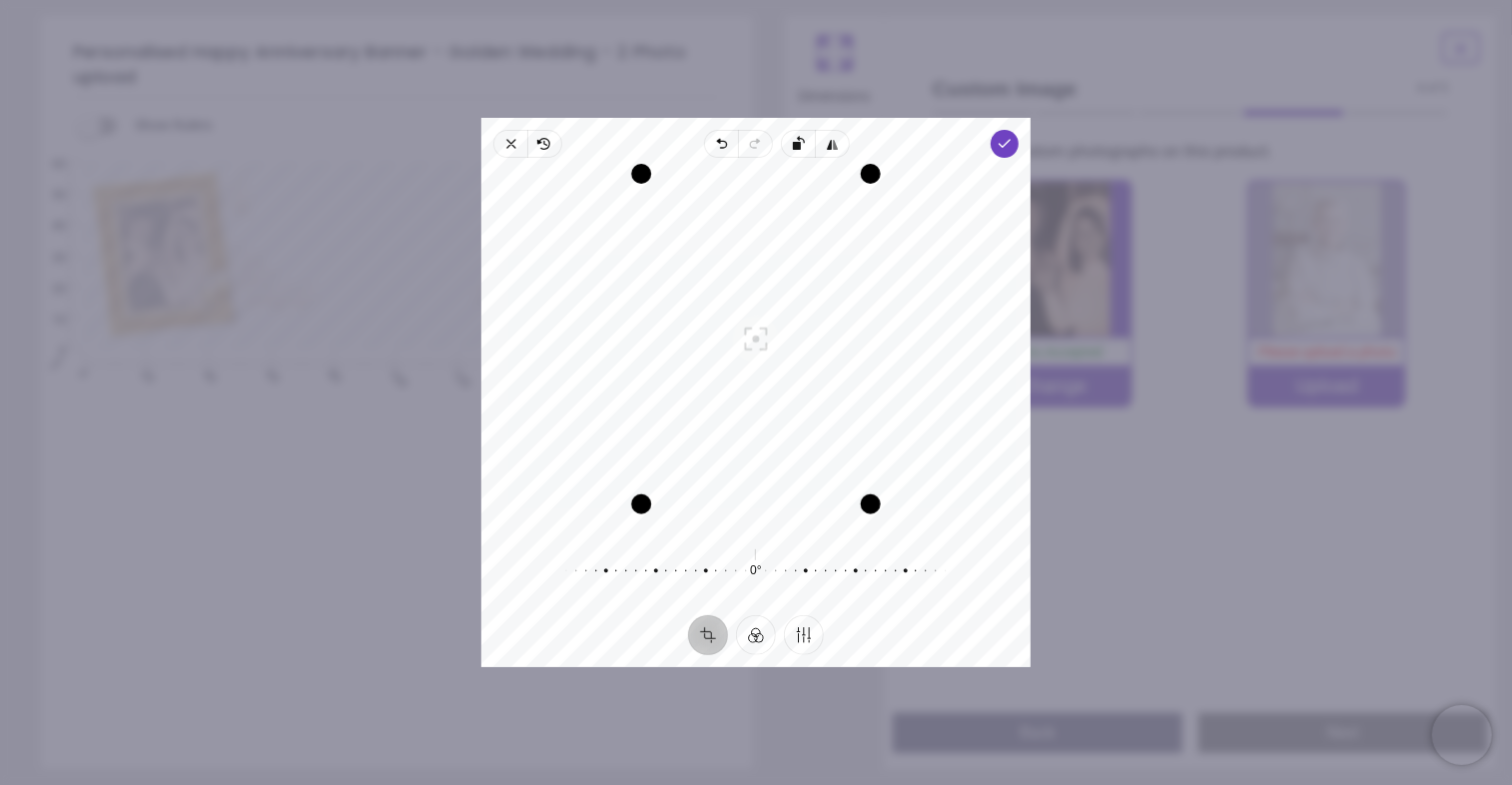 click at bounding box center [756, 174] 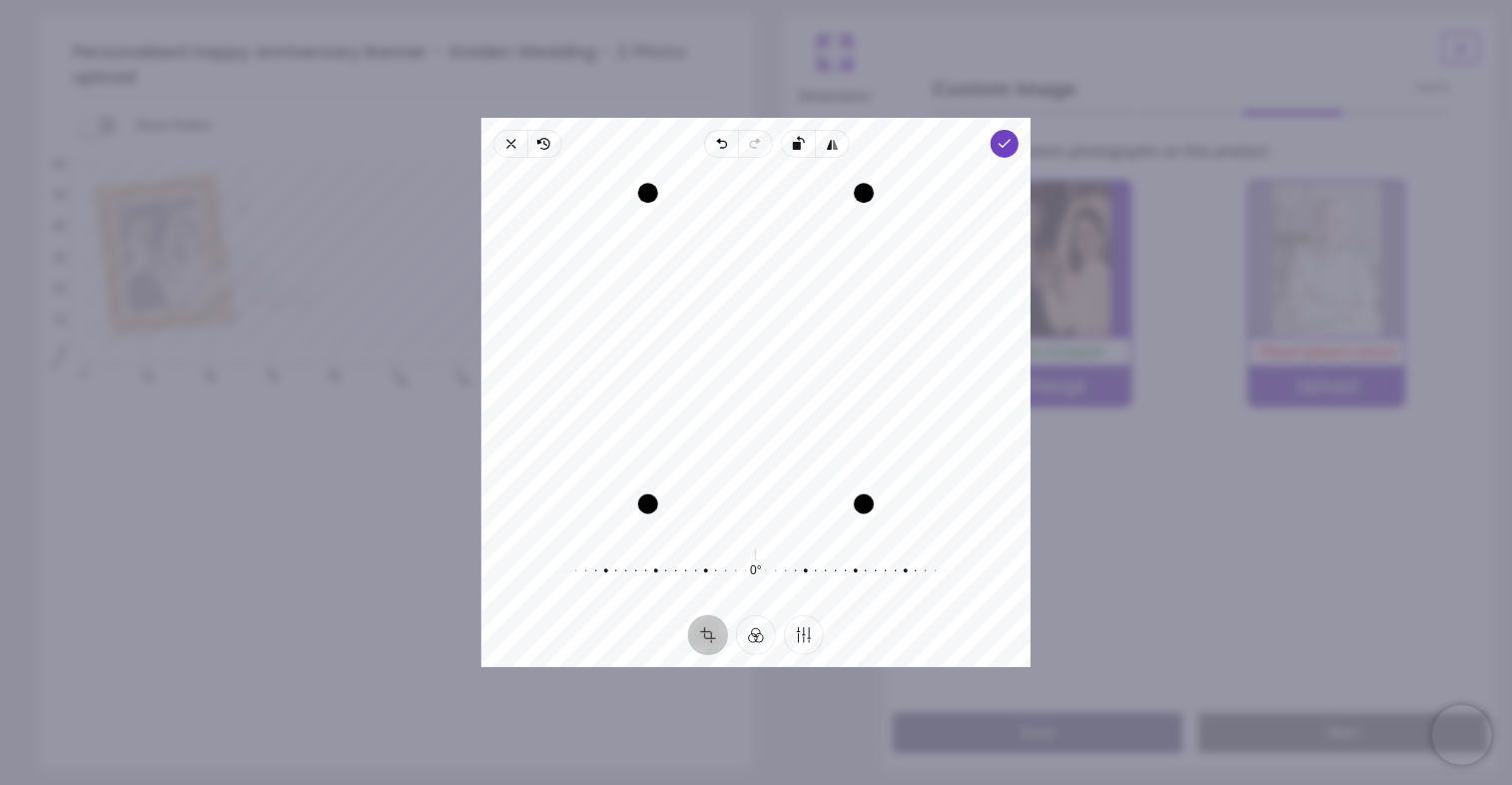 drag, startPoint x: 763, startPoint y: 176, endPoint x: 763, endPoint y: 195, distance: 19 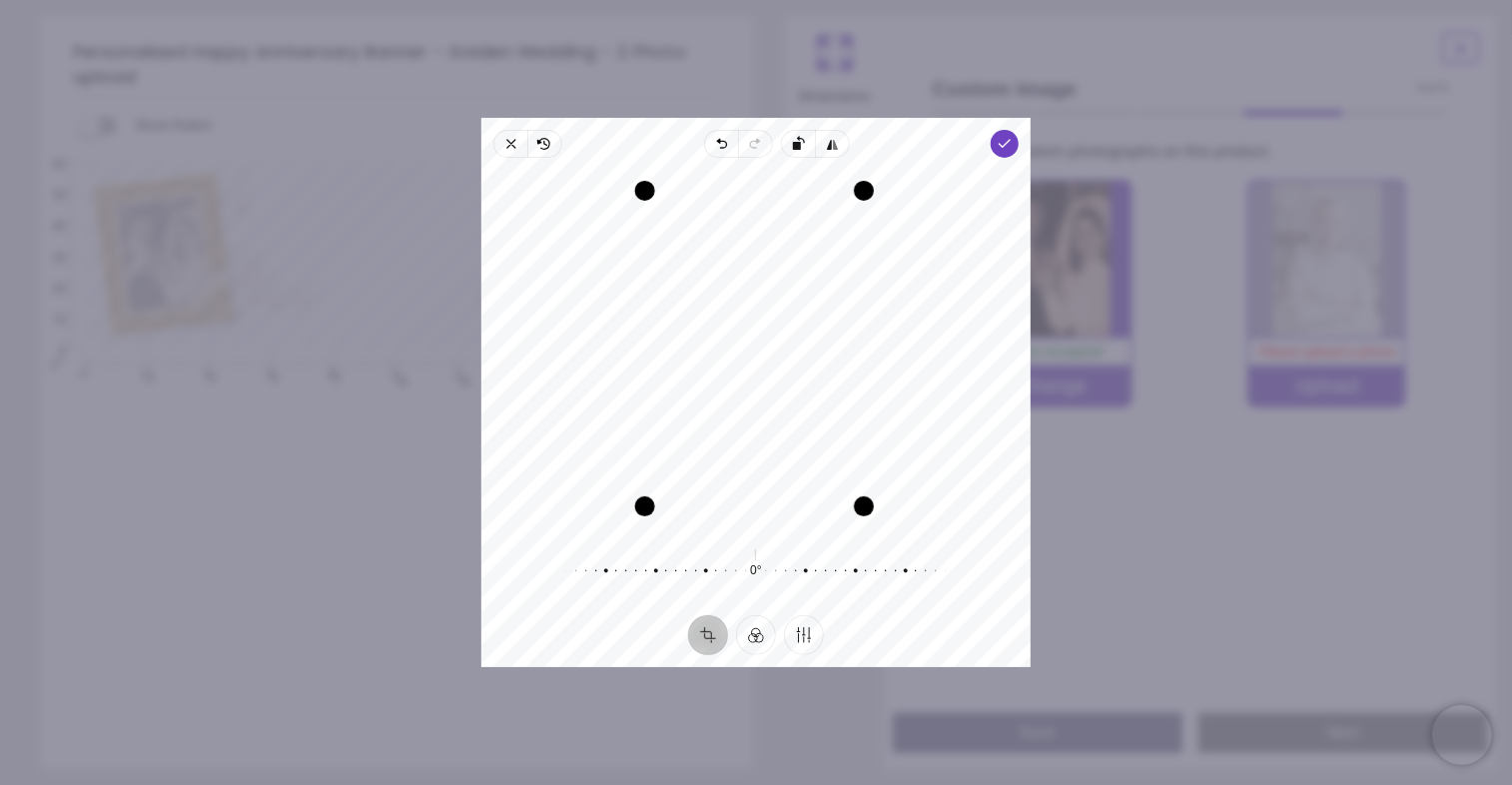 click at bounding box center [645, 349] 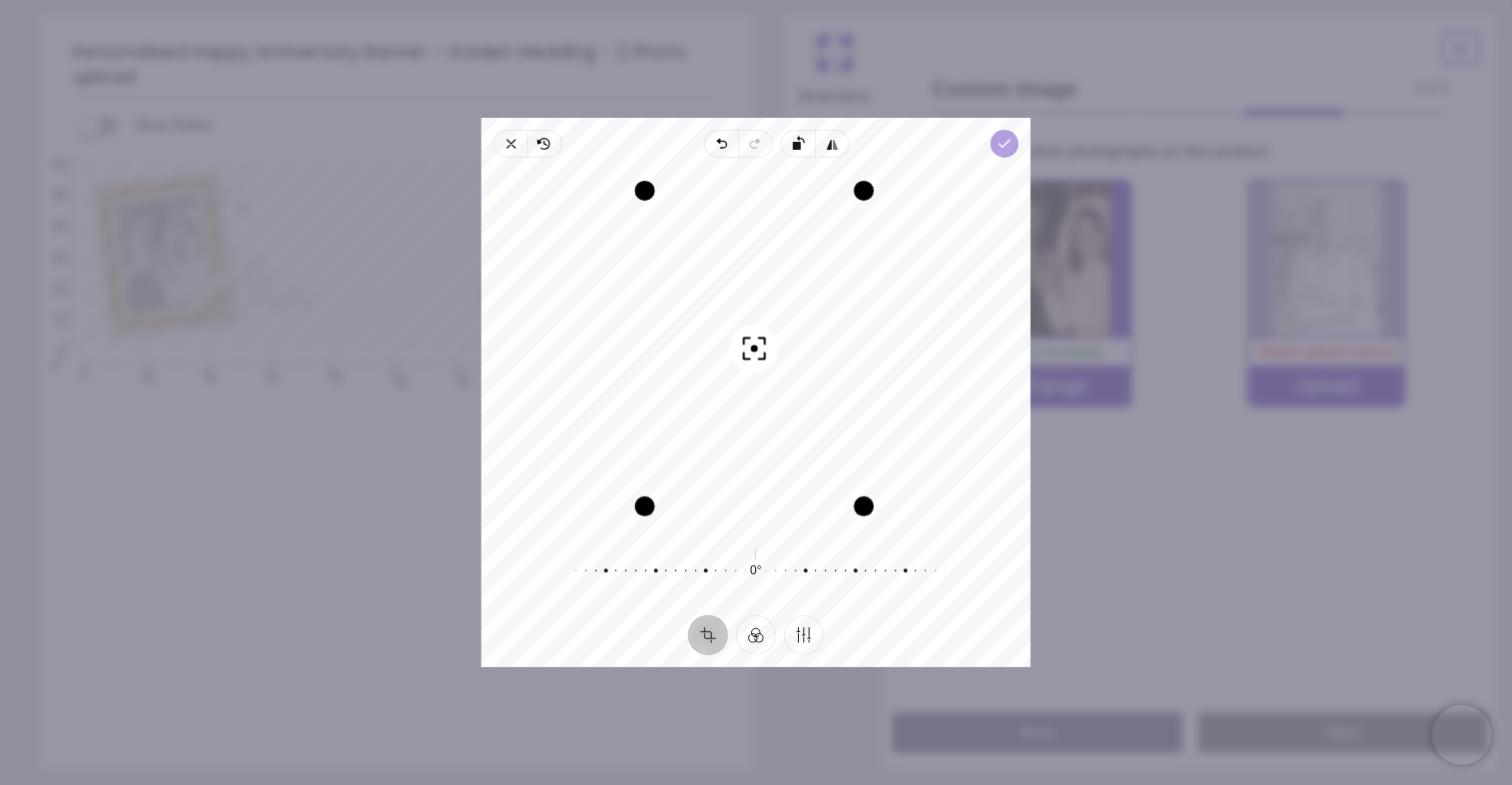 click 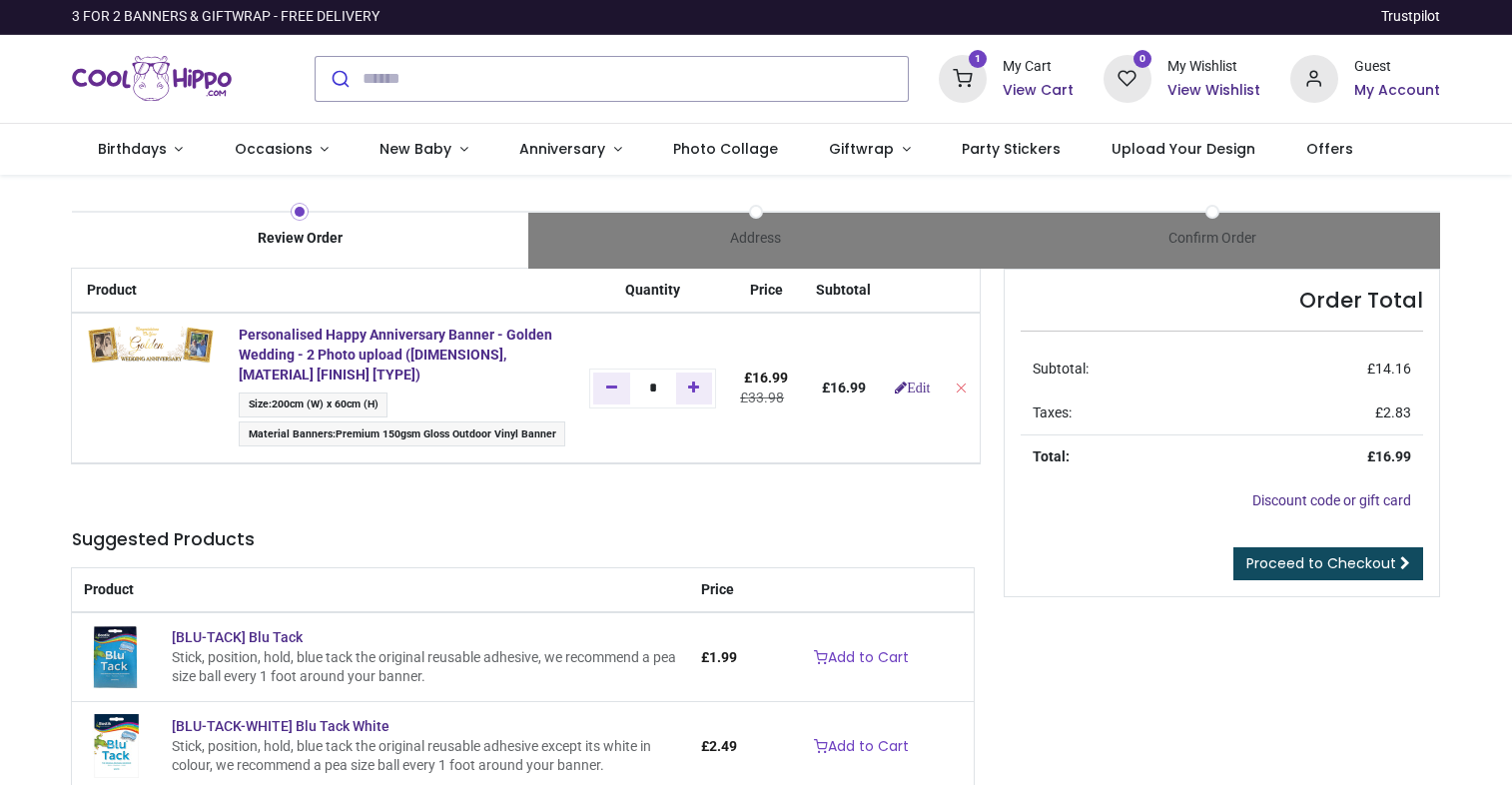 scroll, scrollTop: 0, scrollLeft: 0, axis: both 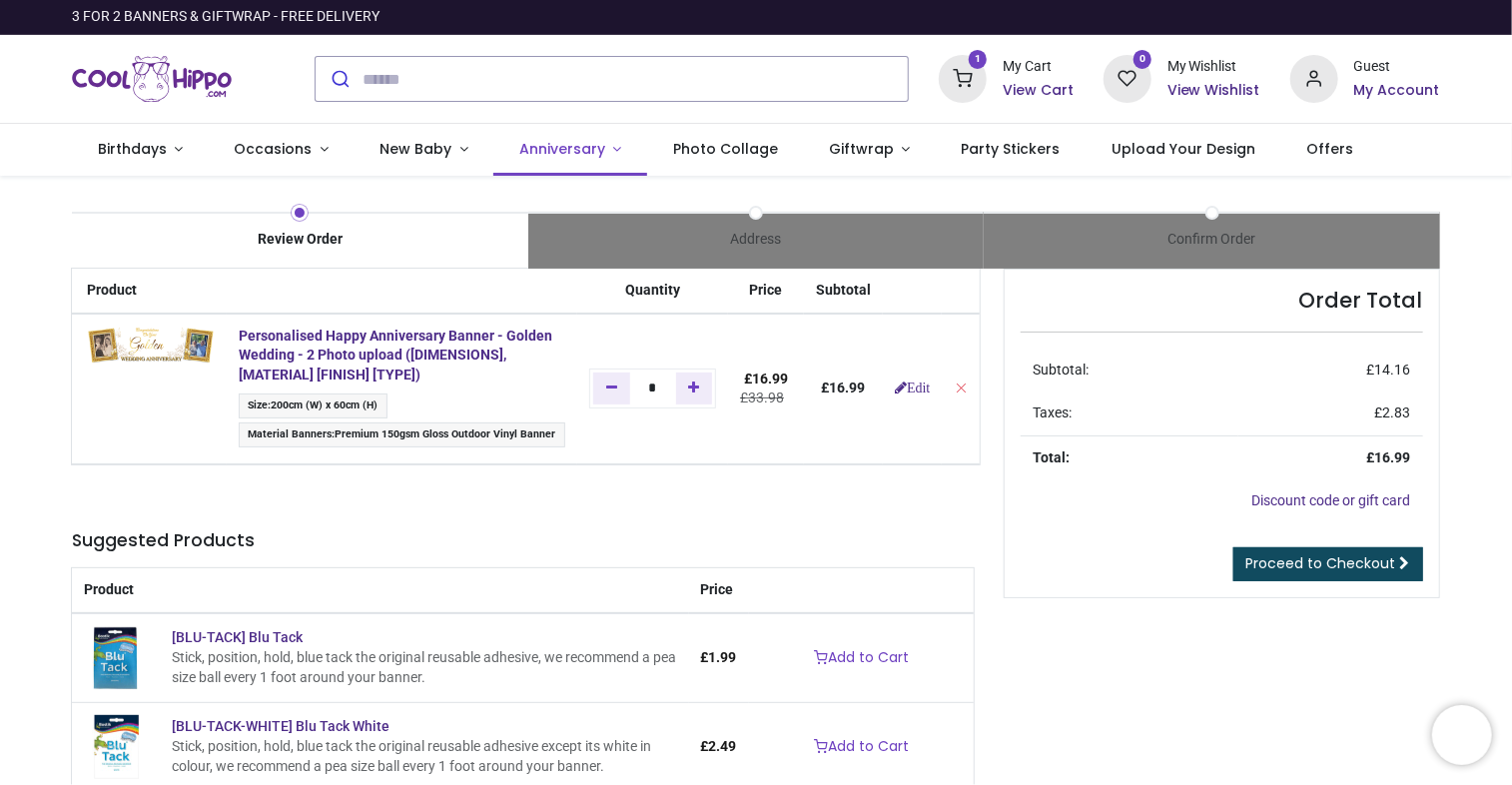 click on "Anniversary" at bounding box center (570, 150) 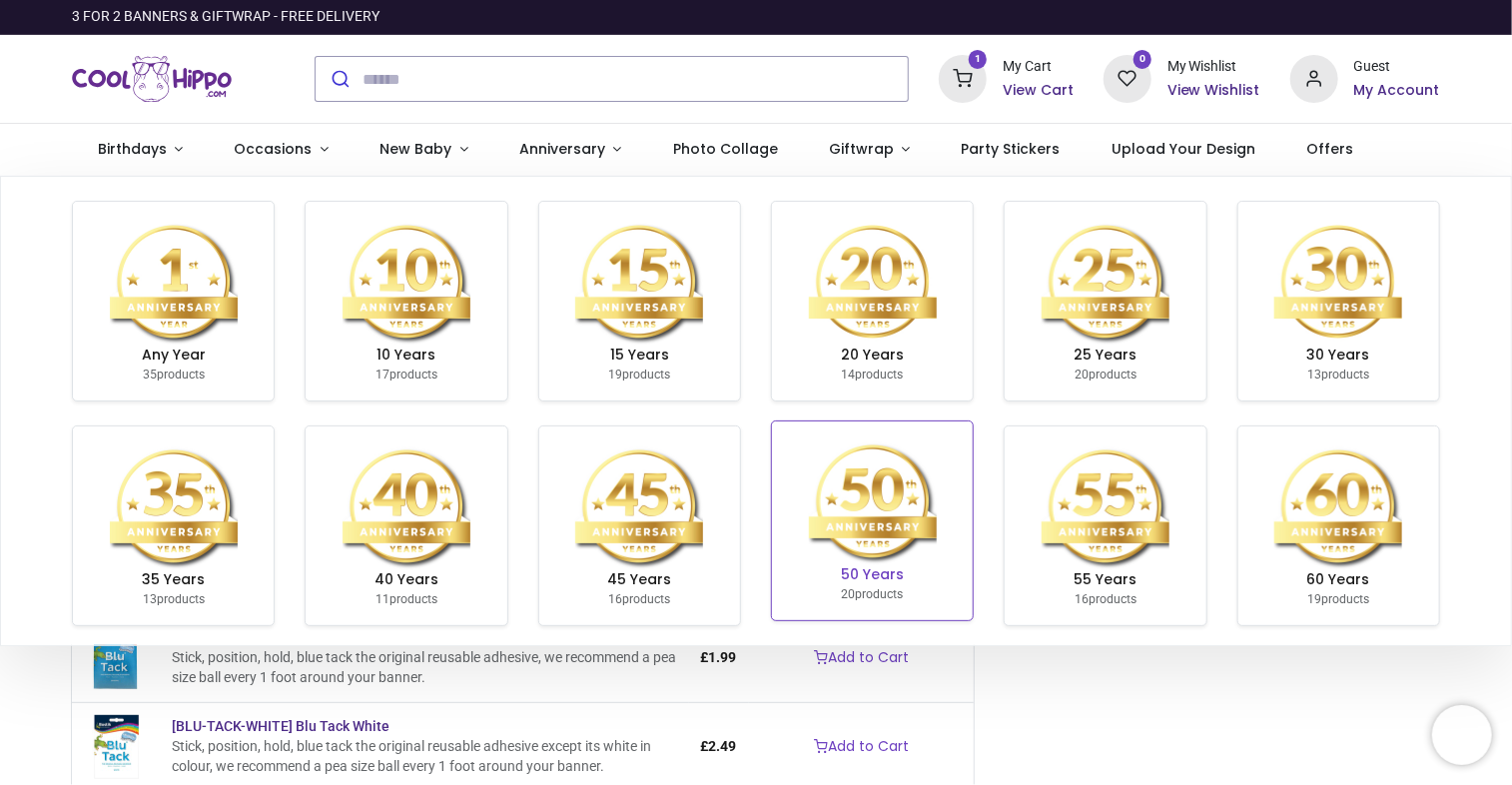 click at bounding box center [873, 501] 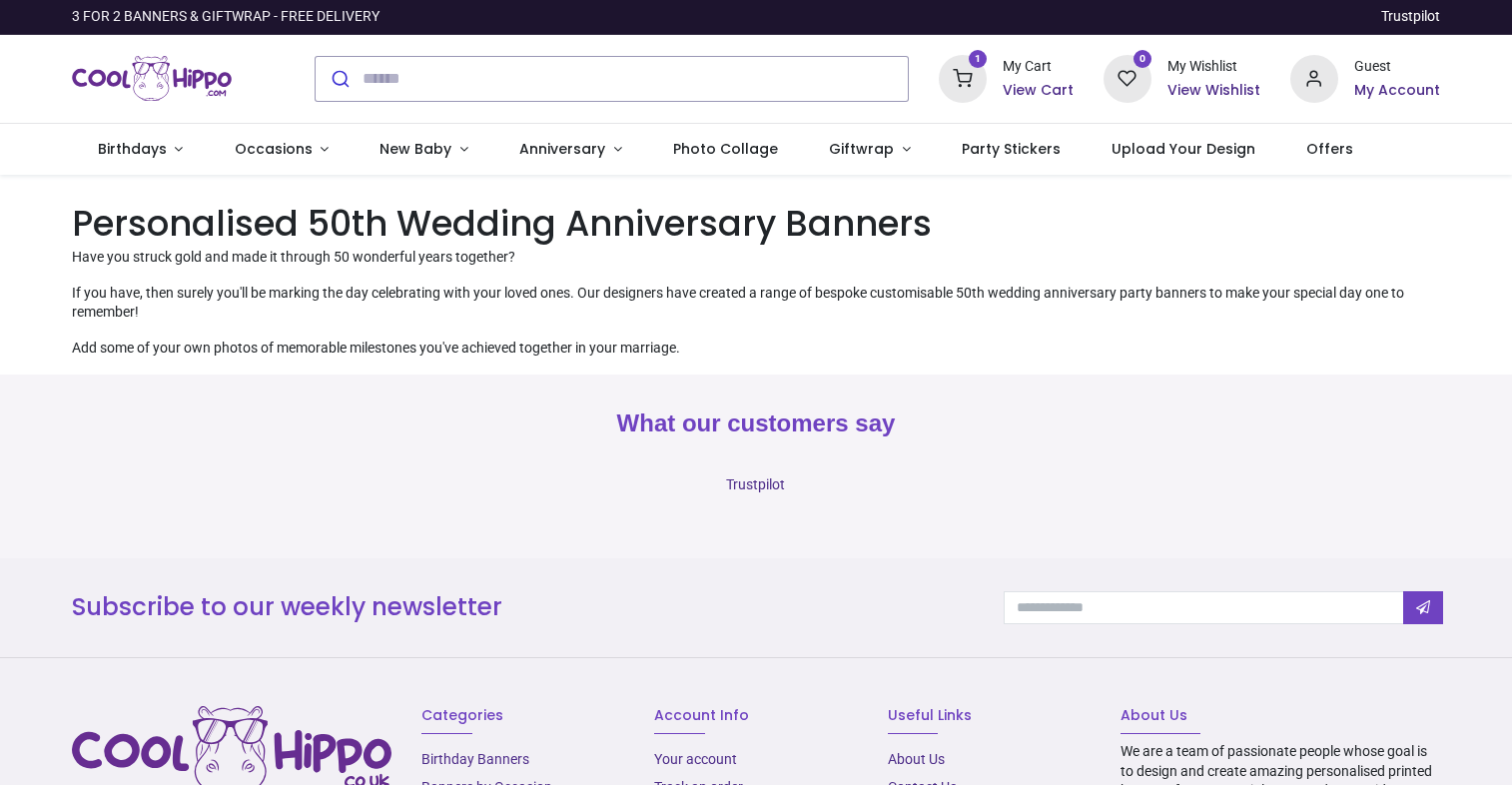 scroll, scrollTop: 0, scrollLeft: 0, axis: both 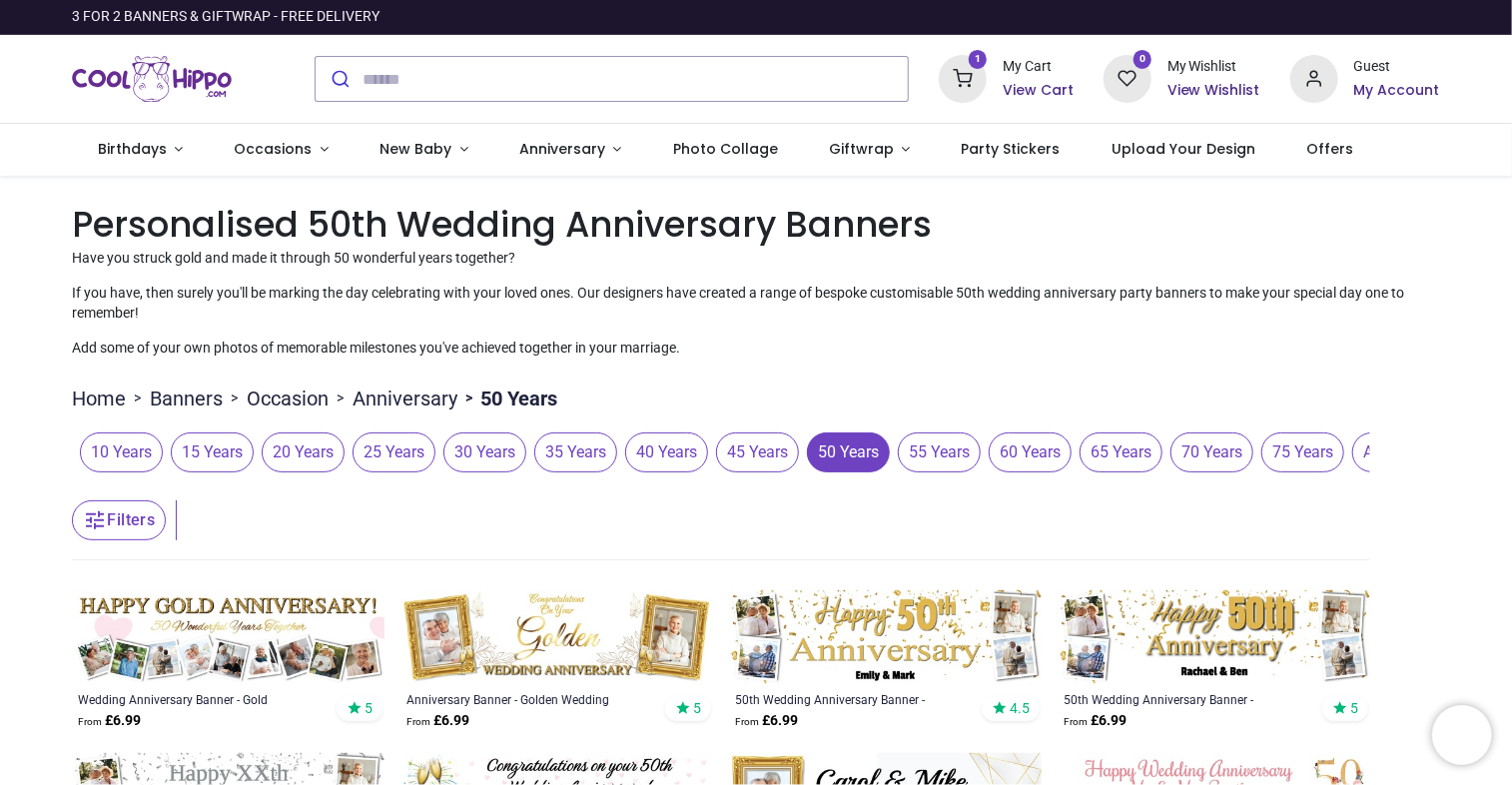 click on "Filters Filters" at bounding box center (721, 520) 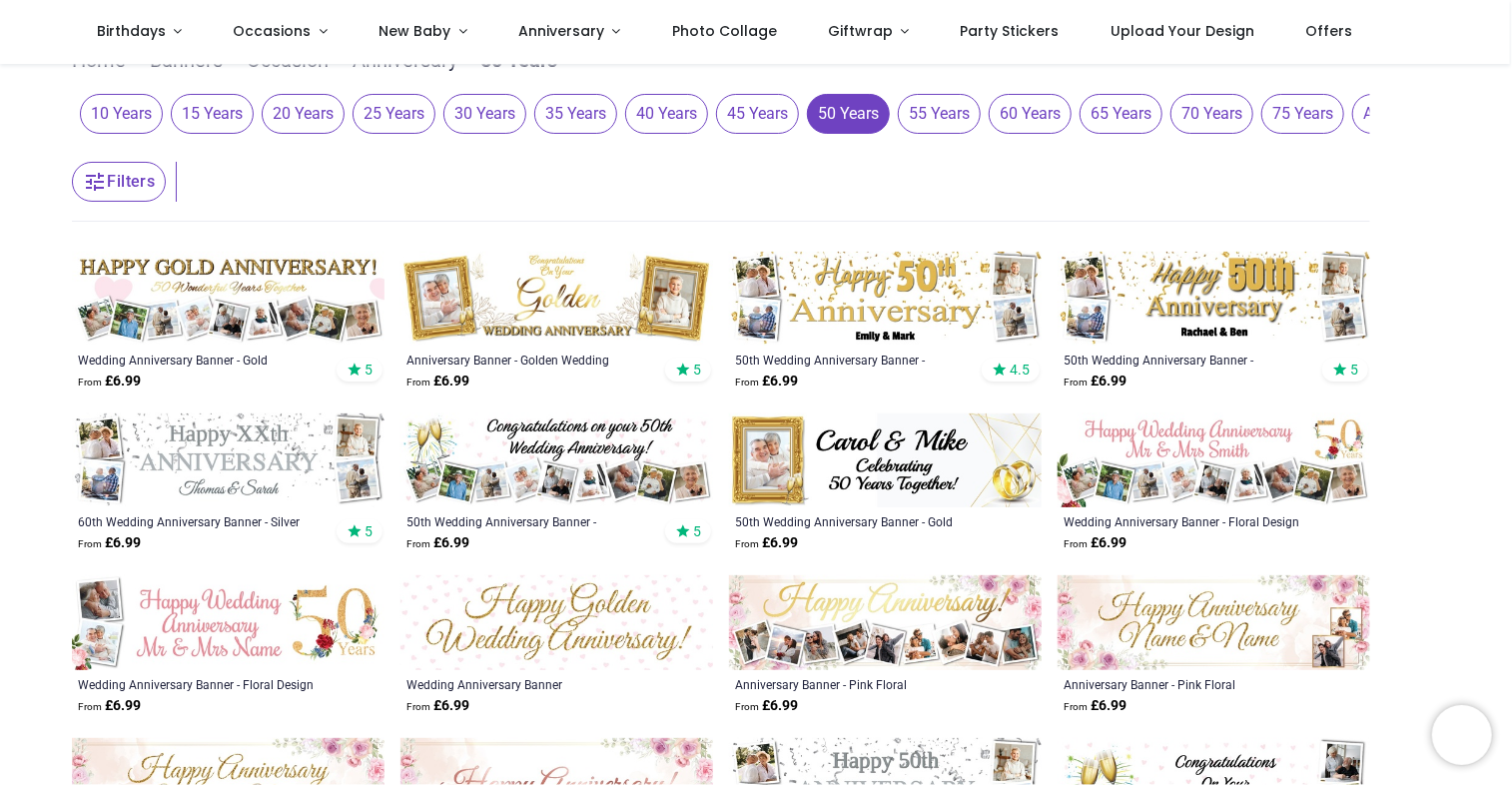 scroll, scrollTop: 200, scrollLeft: 0, axis: vertical 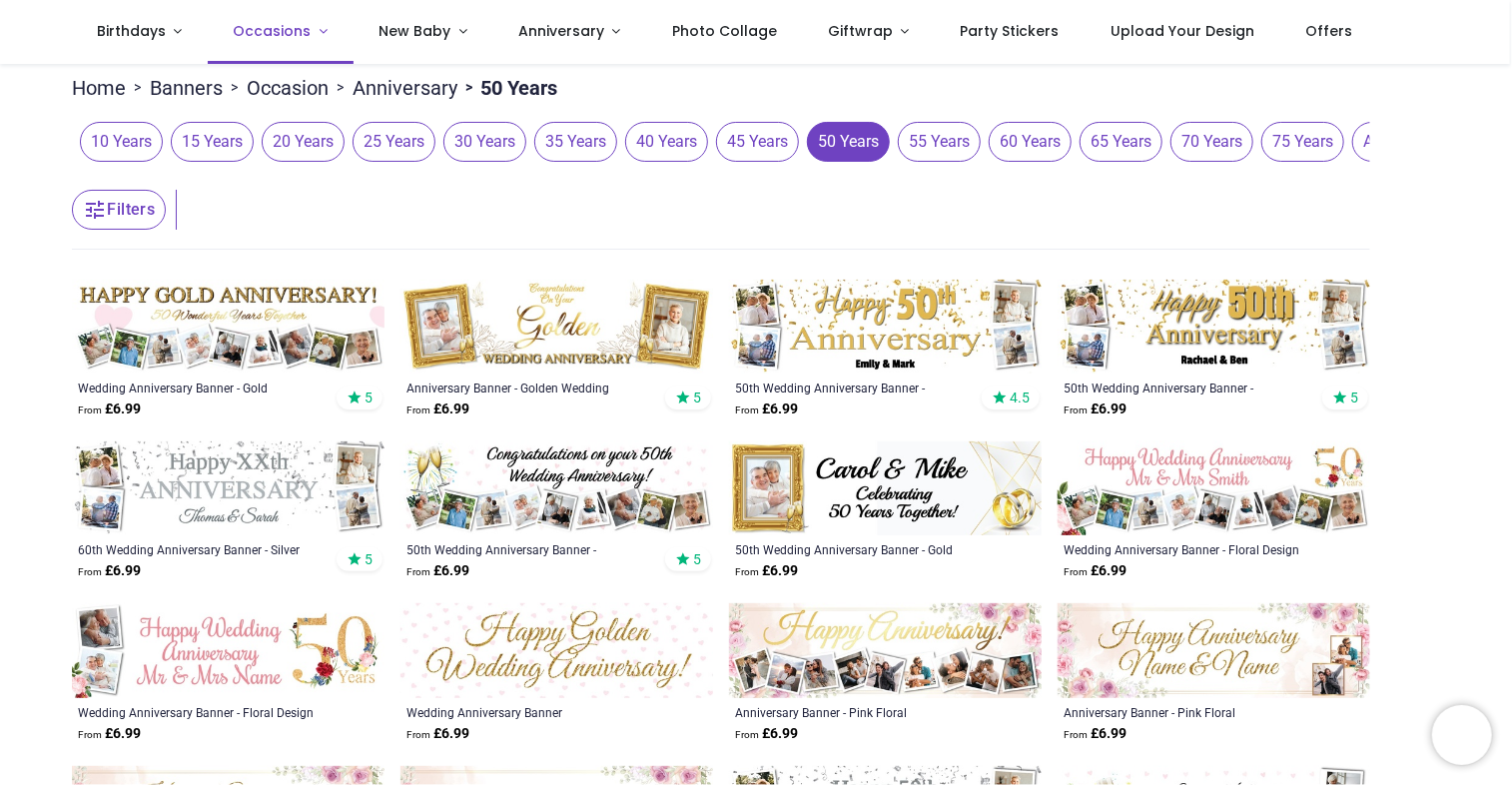 click on "Occasions" at bounding box center [281, 32] 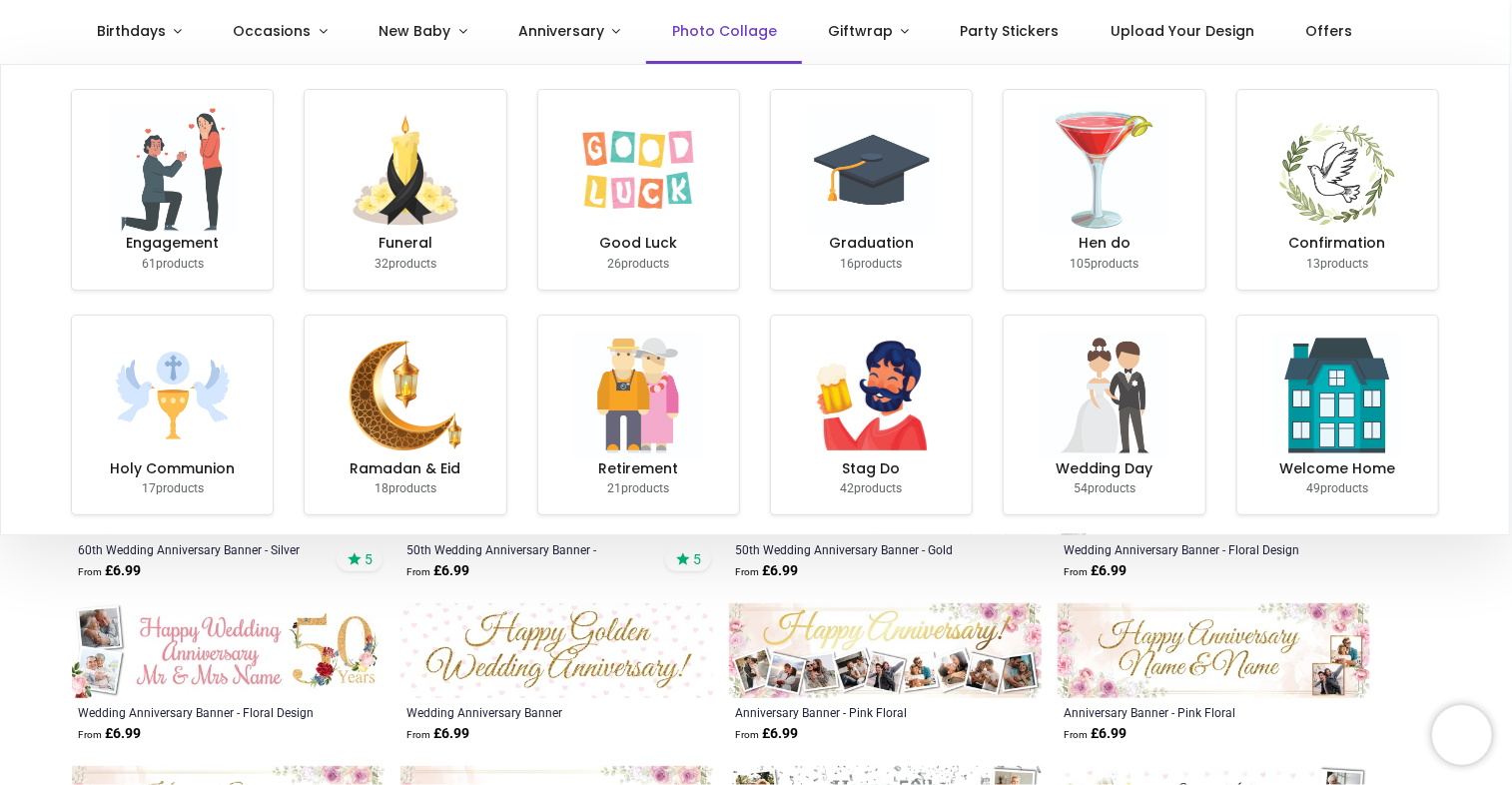 click on "Photo Collage" at bounding box center (724, 31) 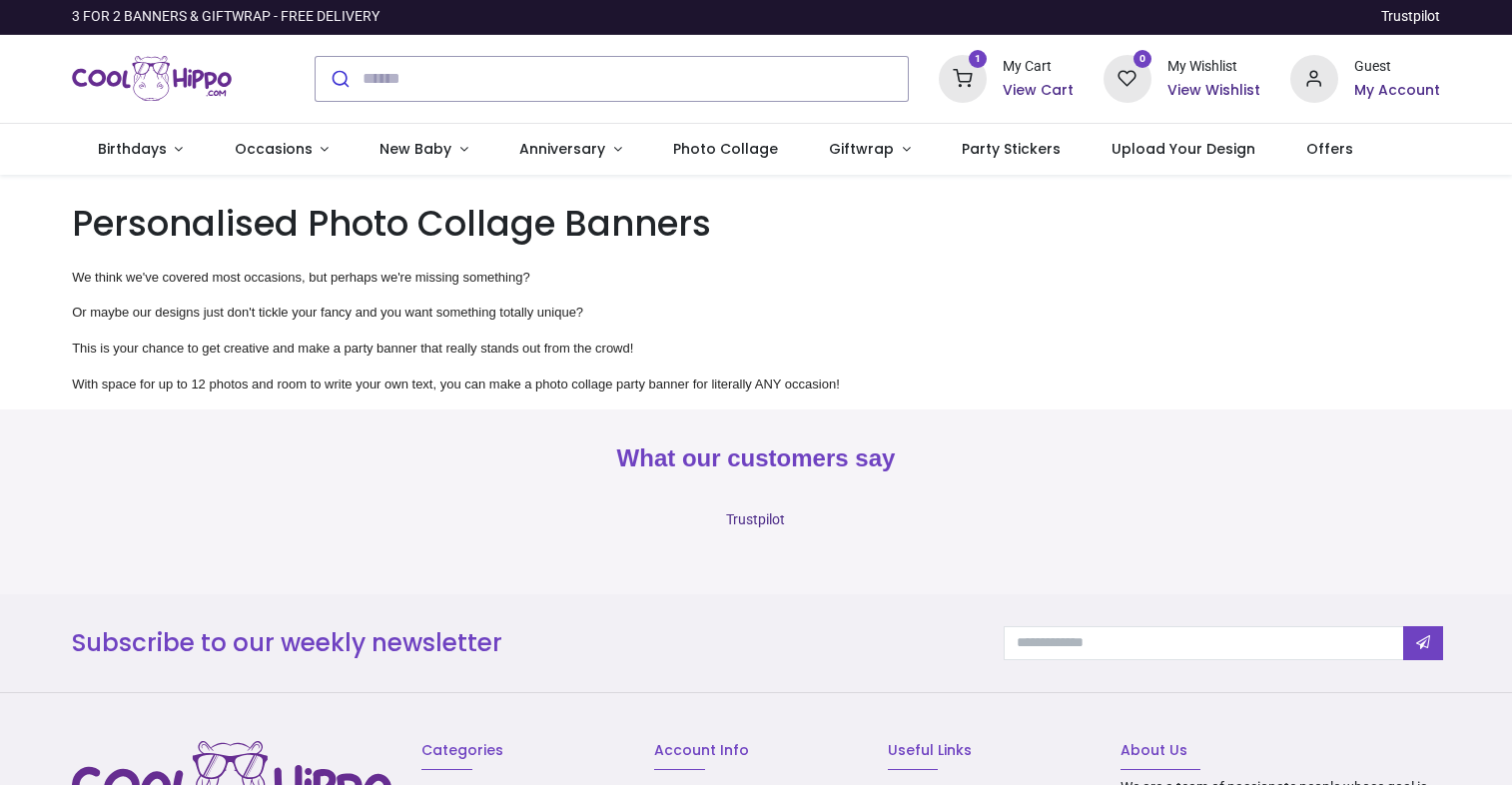 scroll, scrollTop: 0, scrollLeft: 0, axis: both 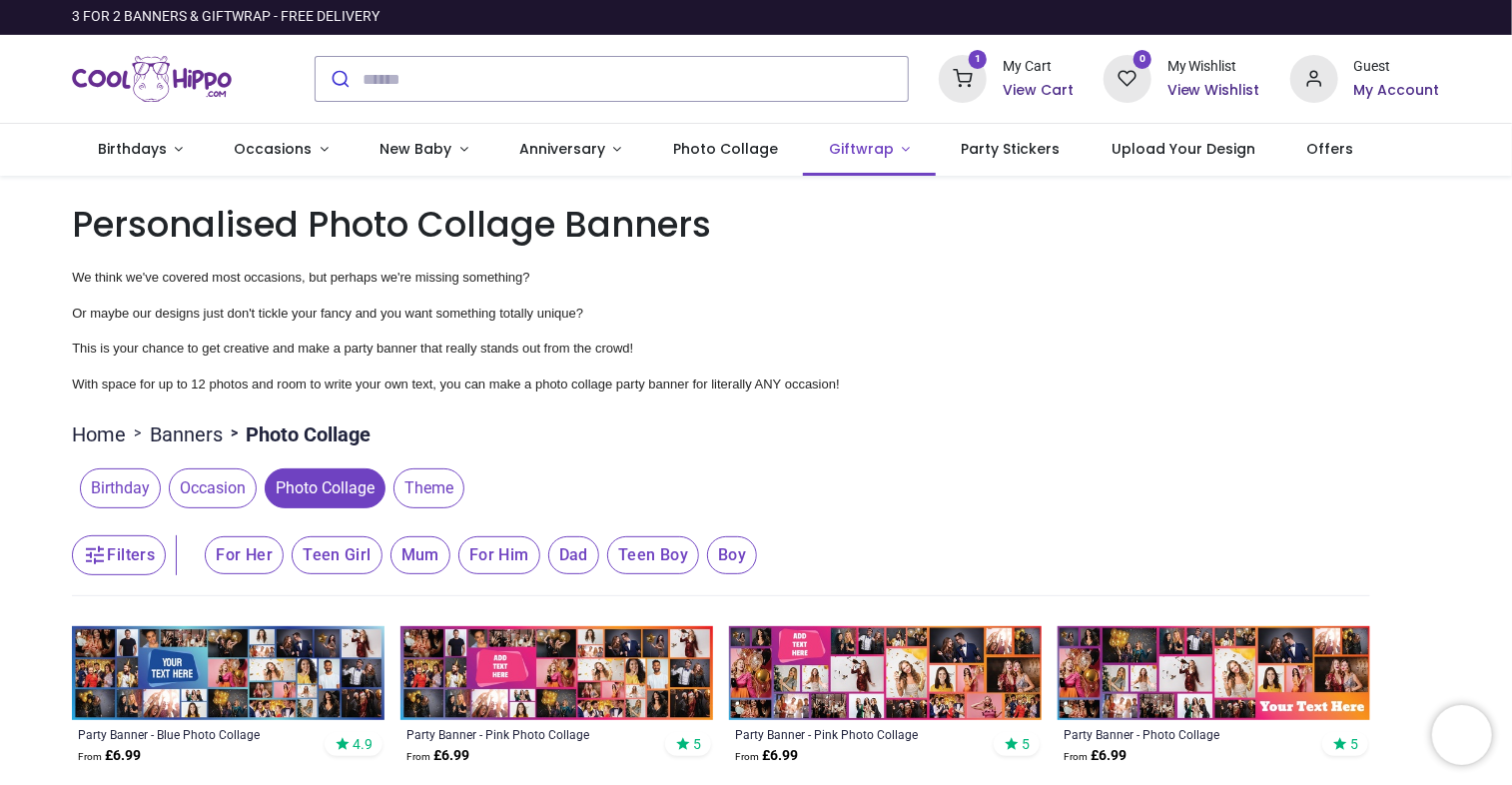 click on "Giftwrap" at bounding box center [869, 150] 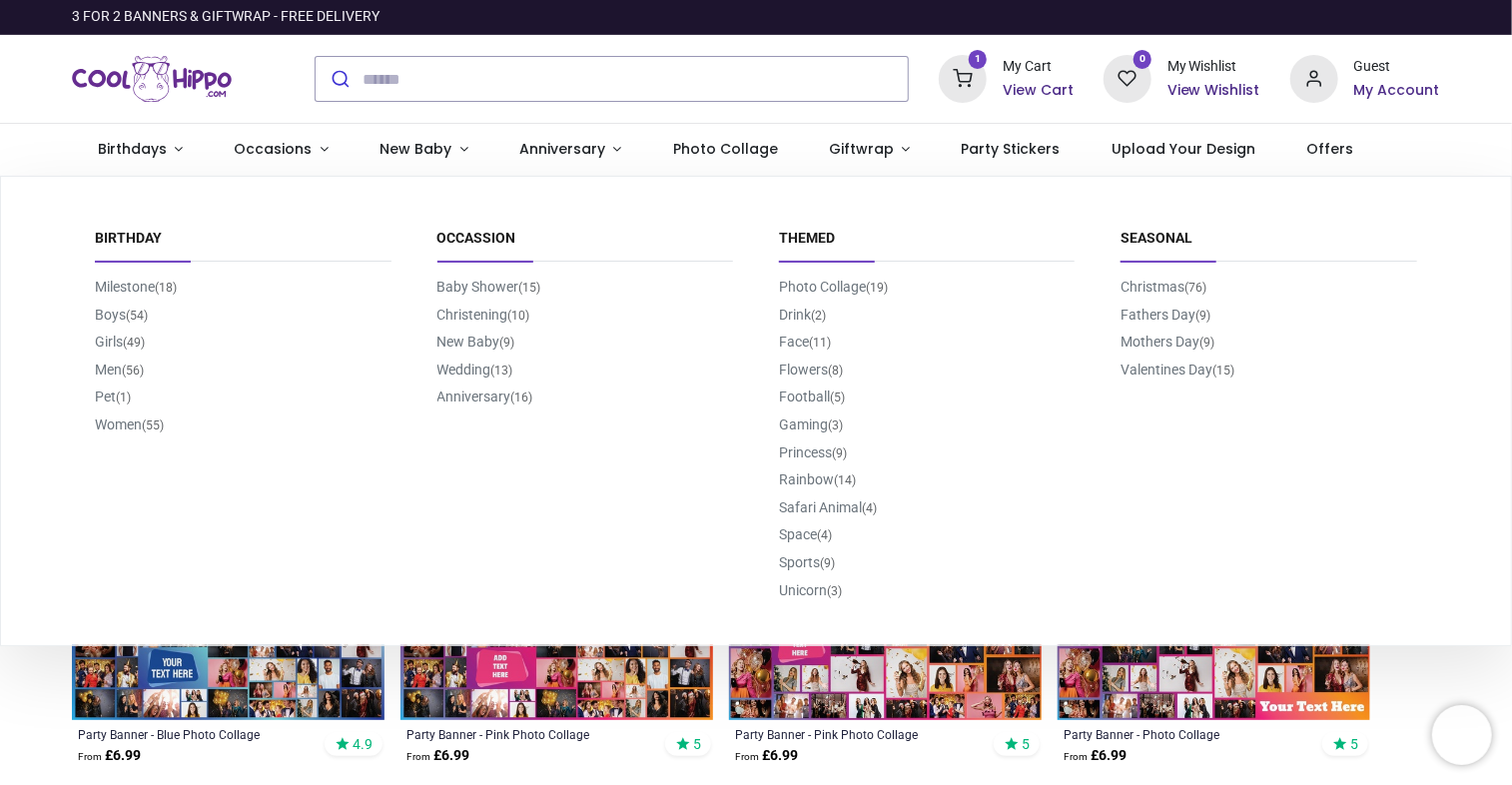 click at bounding box center [963, 79] 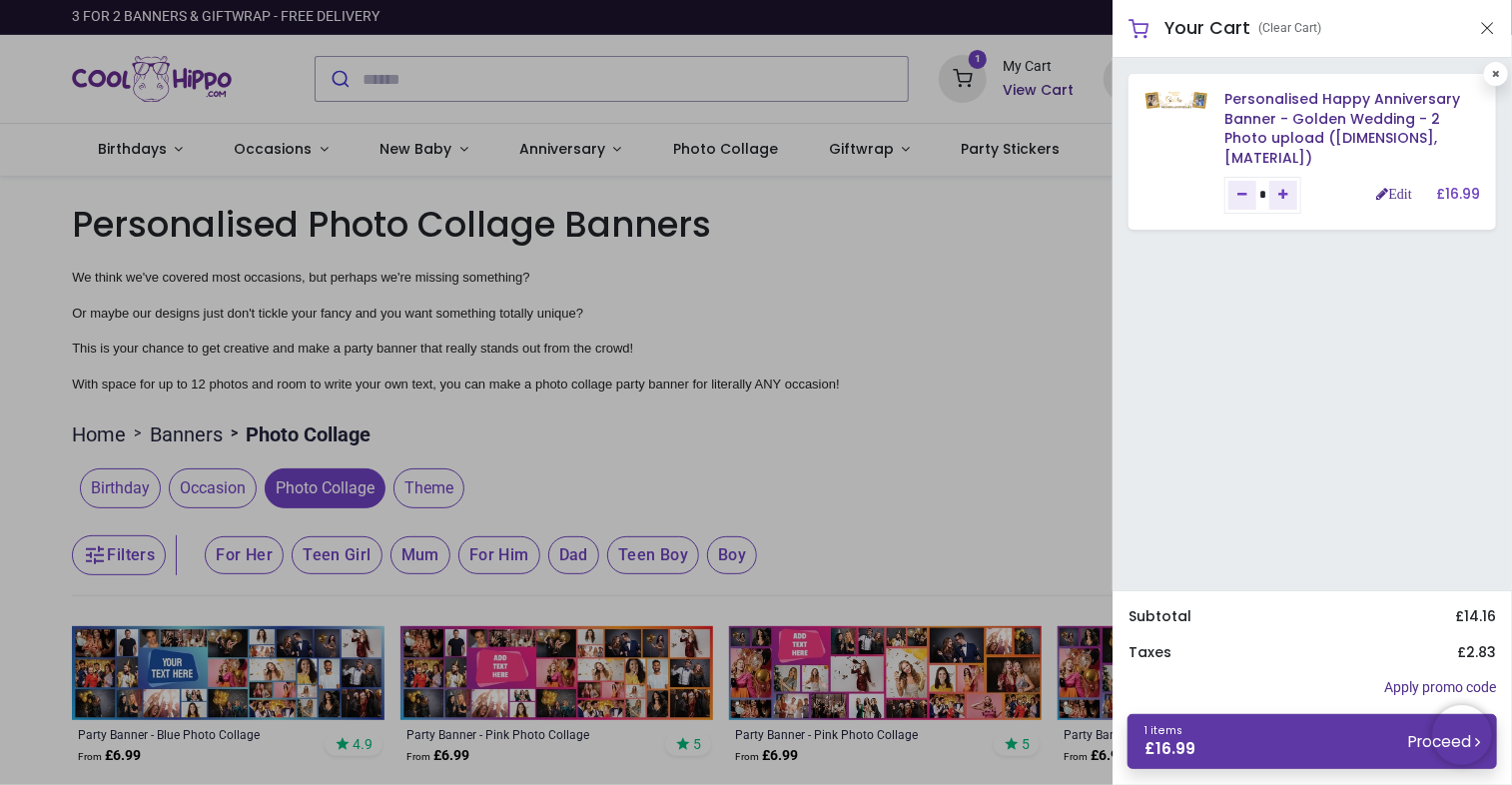 click on "1 items
£  16.99
Proceed" at bounding box center [1312, 741] 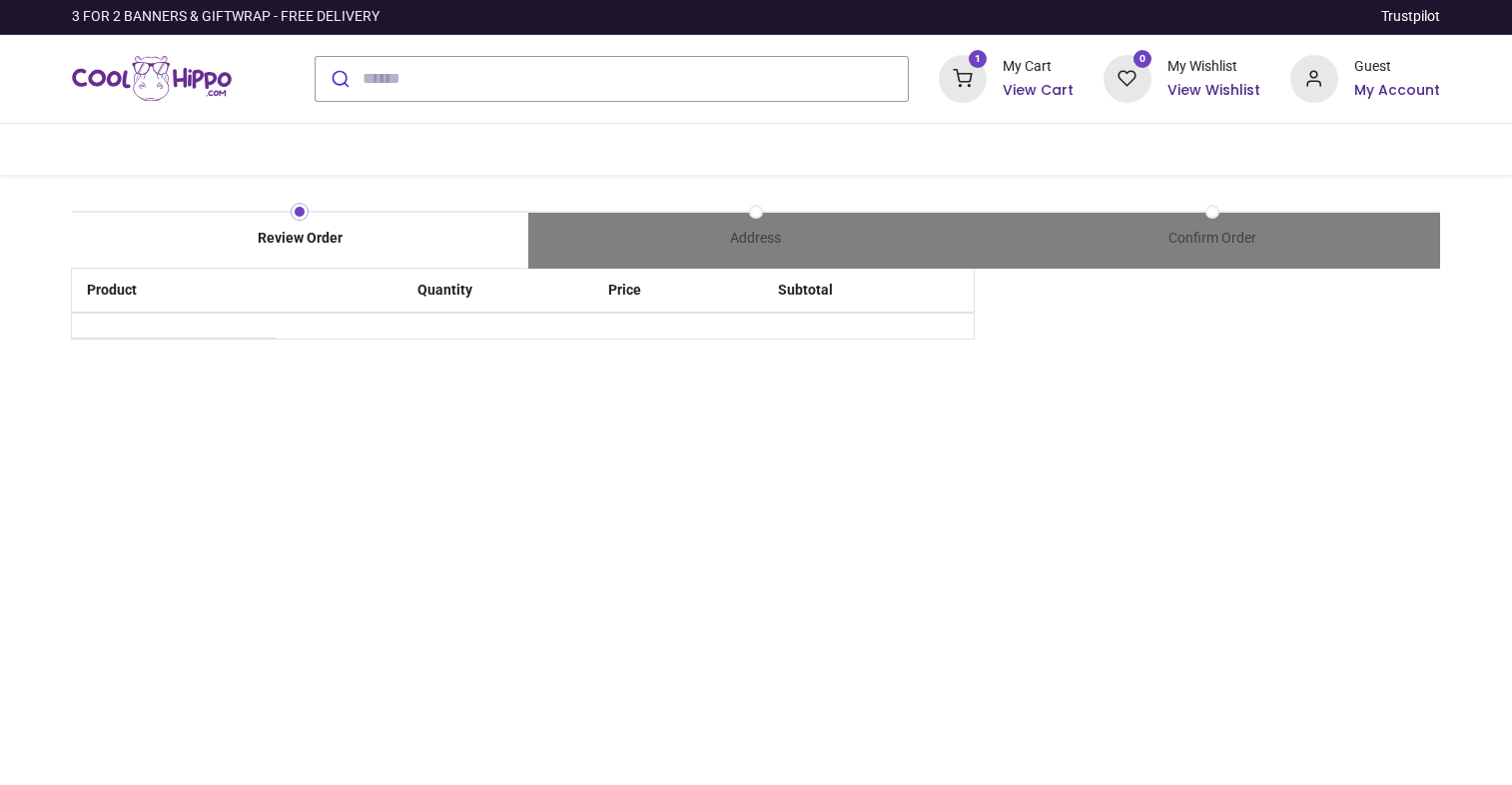scroll, scrollTop: 0, scrollLeft: 0, axis: both 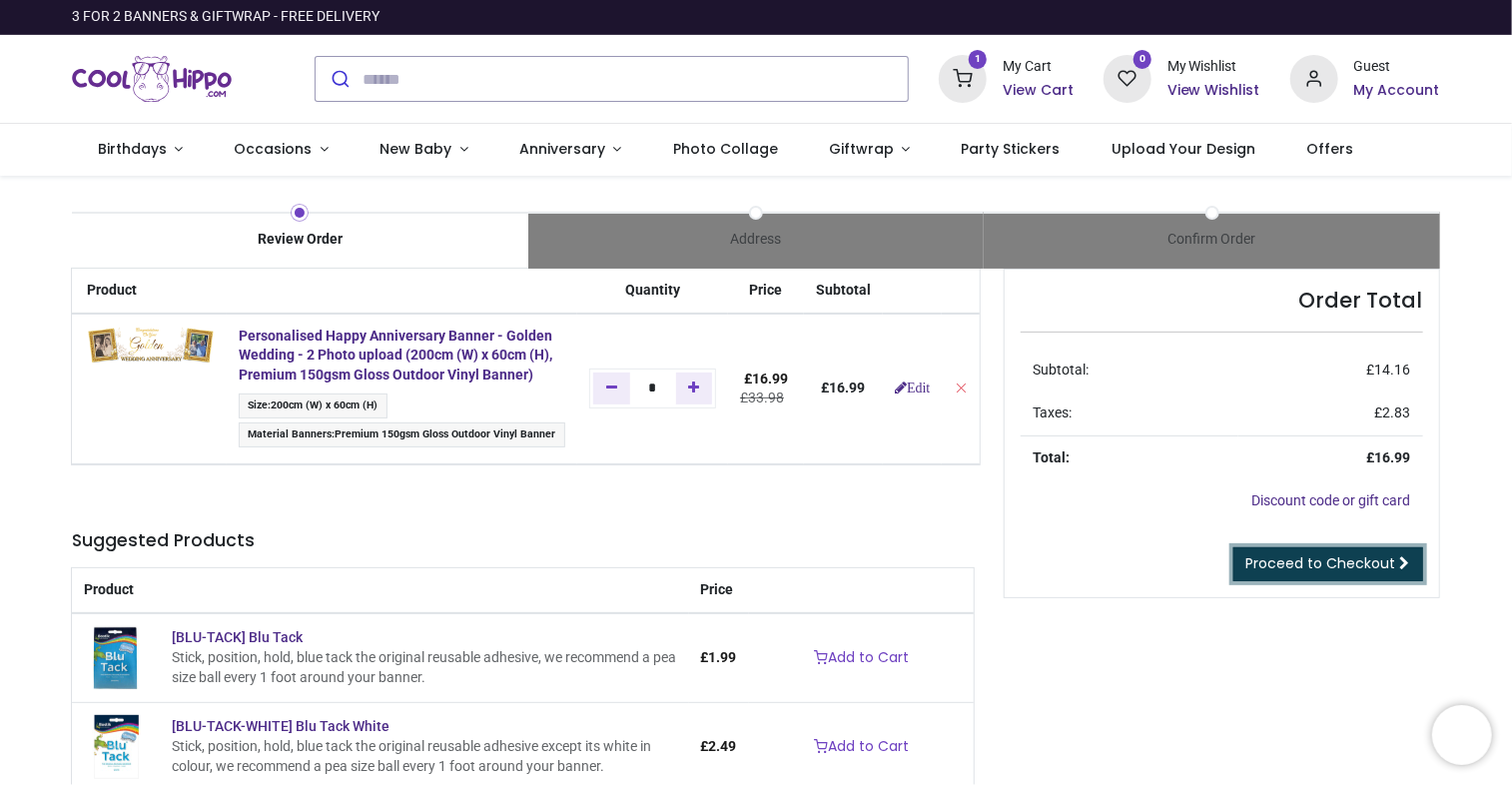 click on "Proceed to Checkout" at bounding box center (1321, 563) 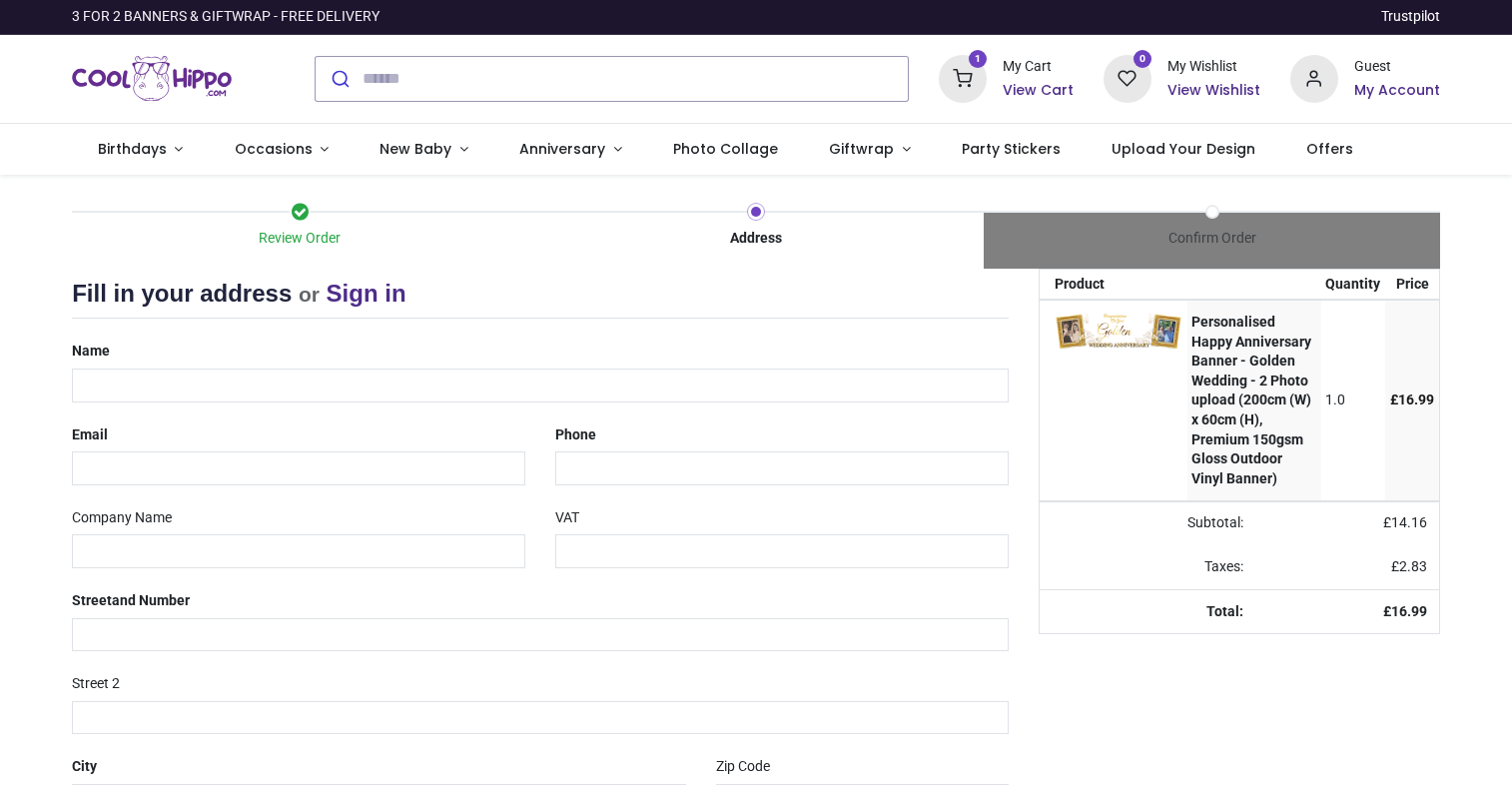 scroll, scrollTop: 0, scrollLeft: 0, axis: both 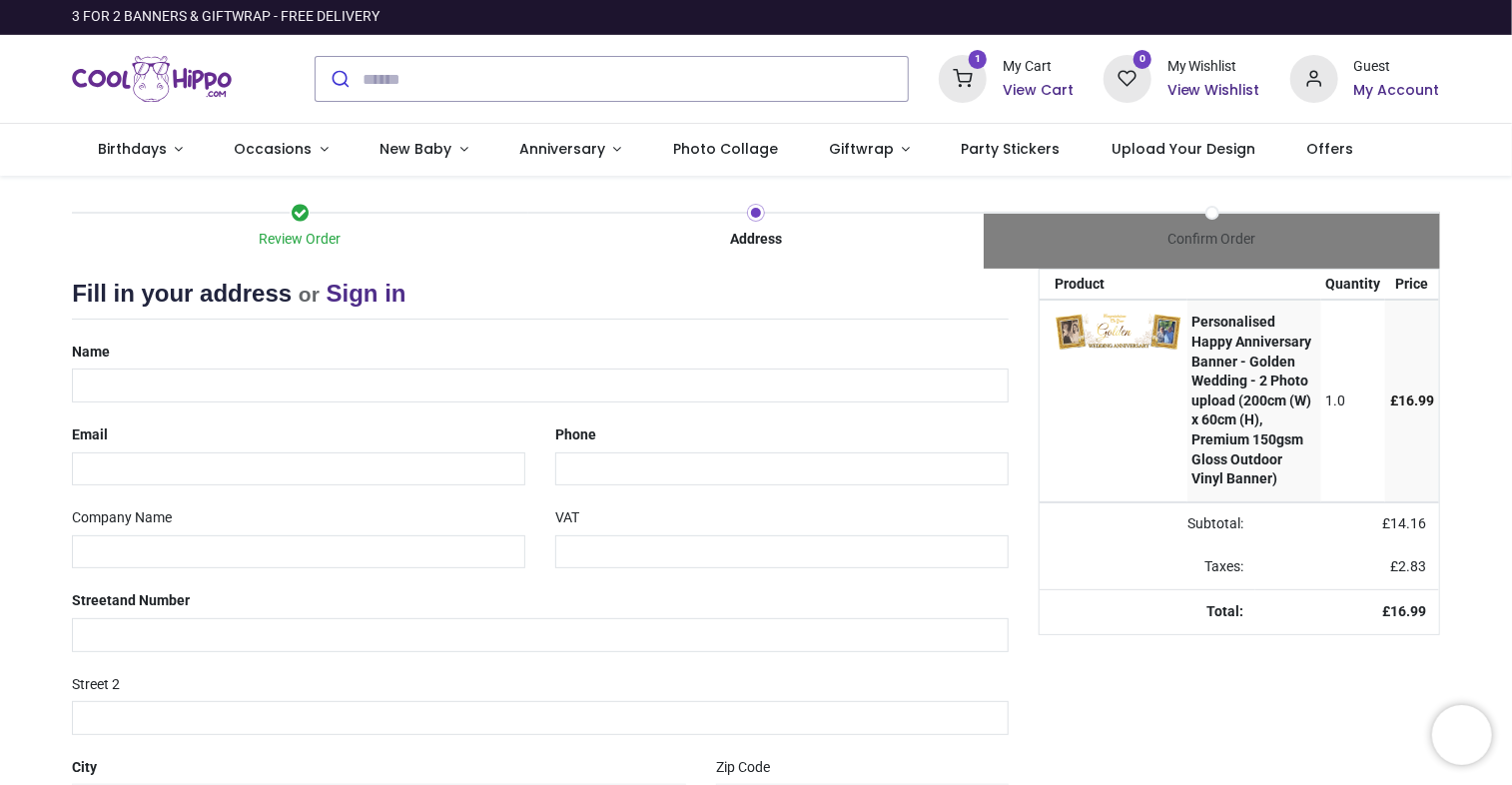 select on "***" 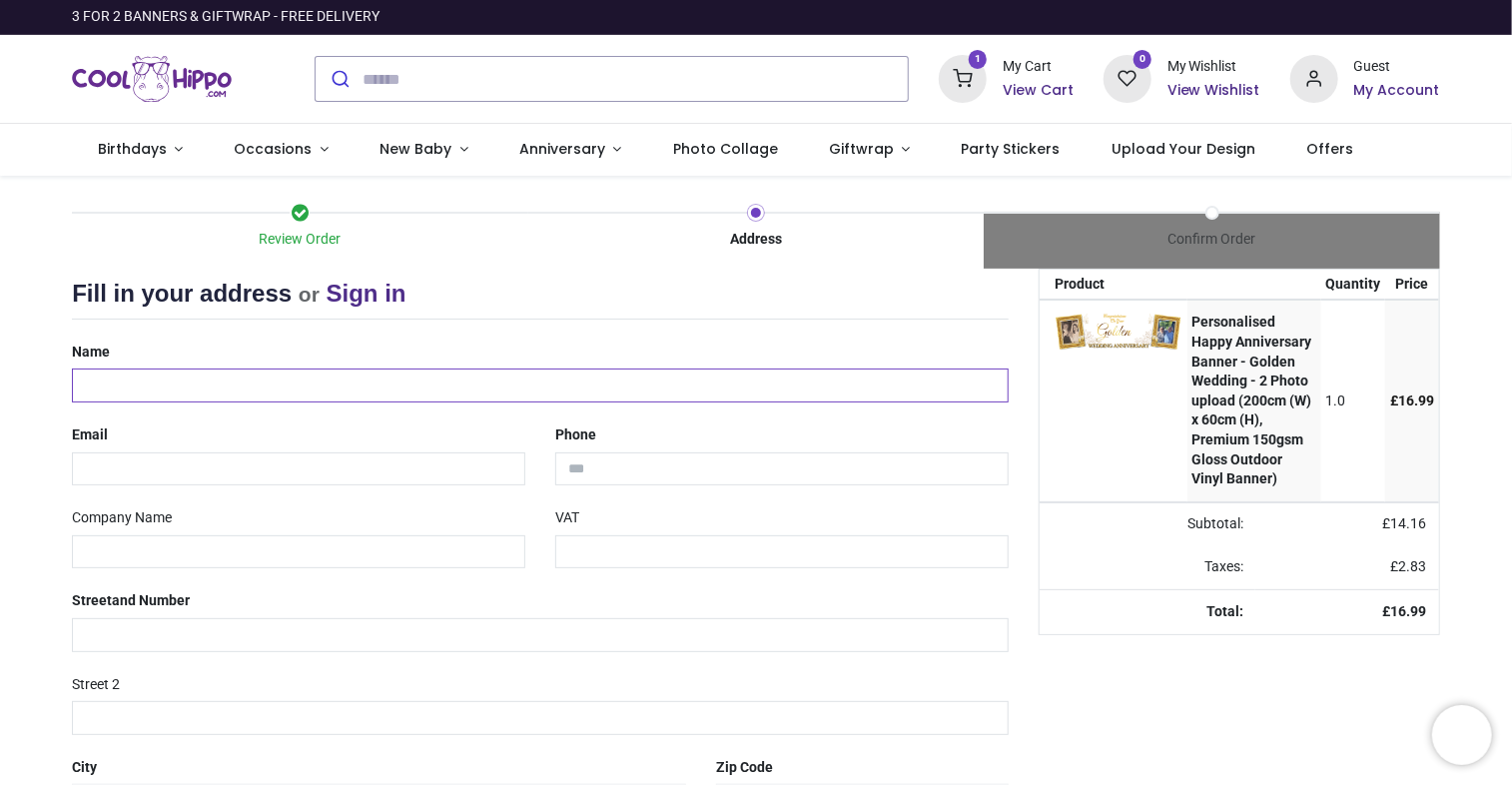click at bounding box center (540, 386) 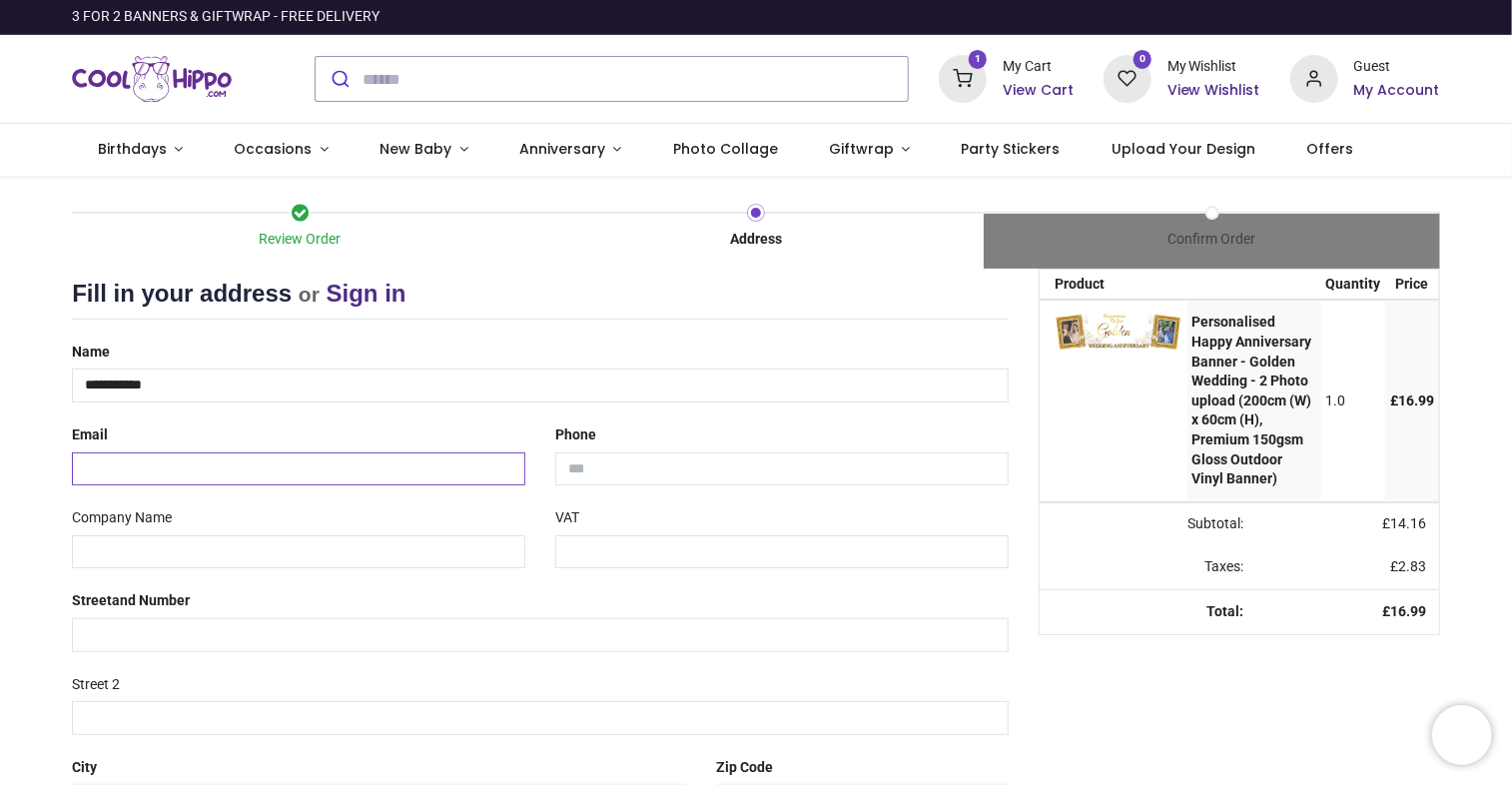 type on "**********" 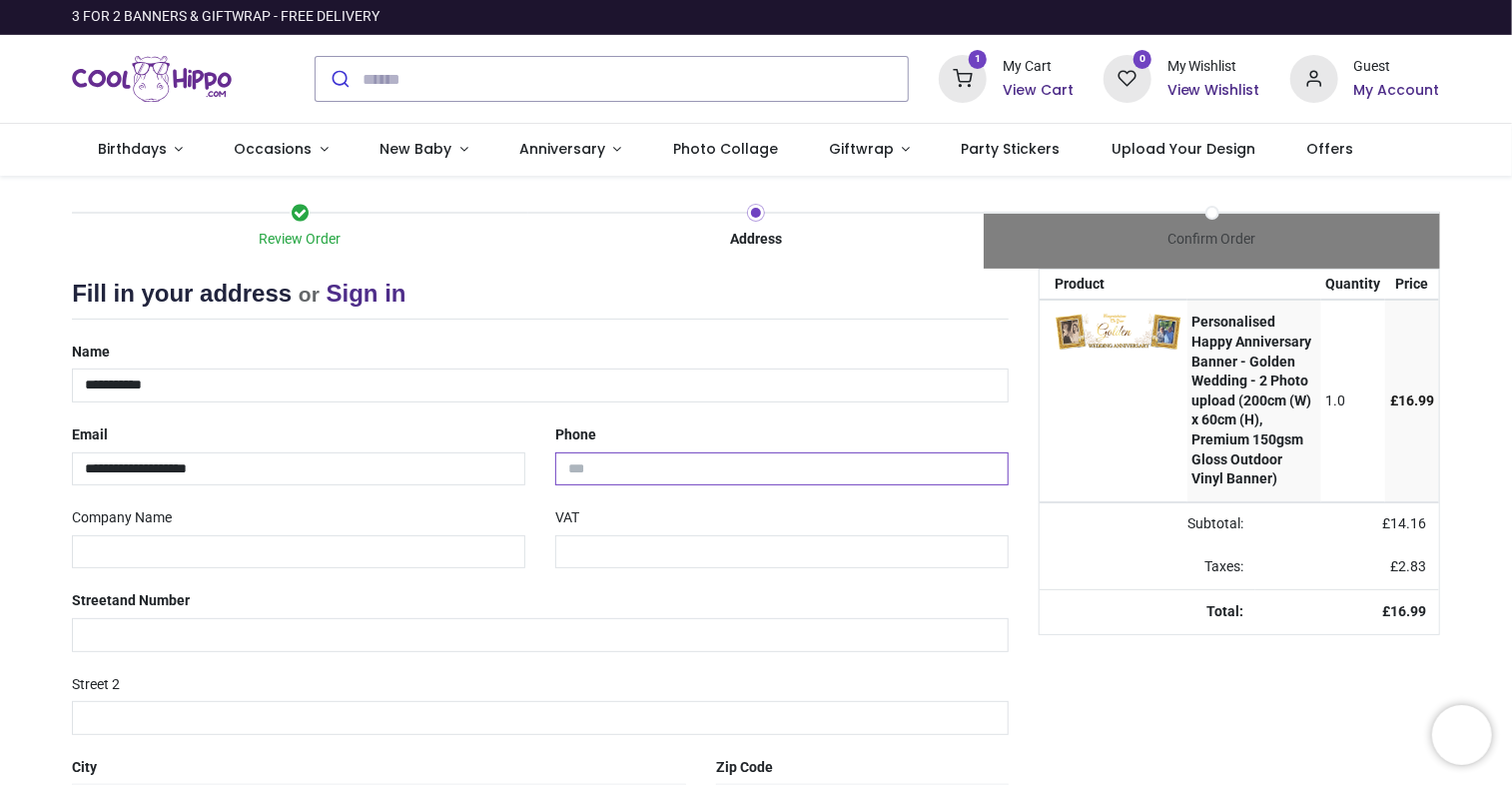 type on "**********" 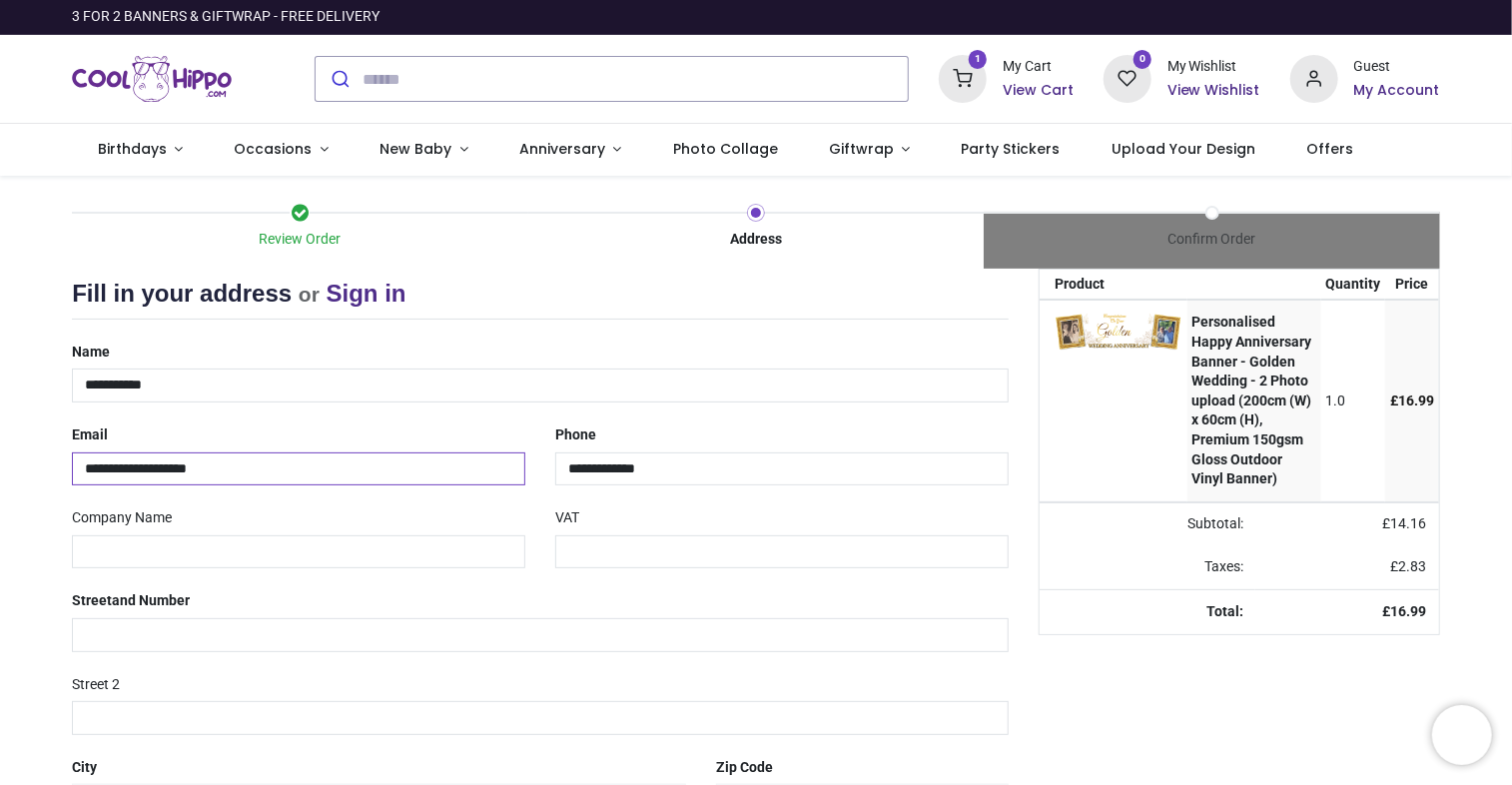 click on "**********" at bounding box center (299, 469) 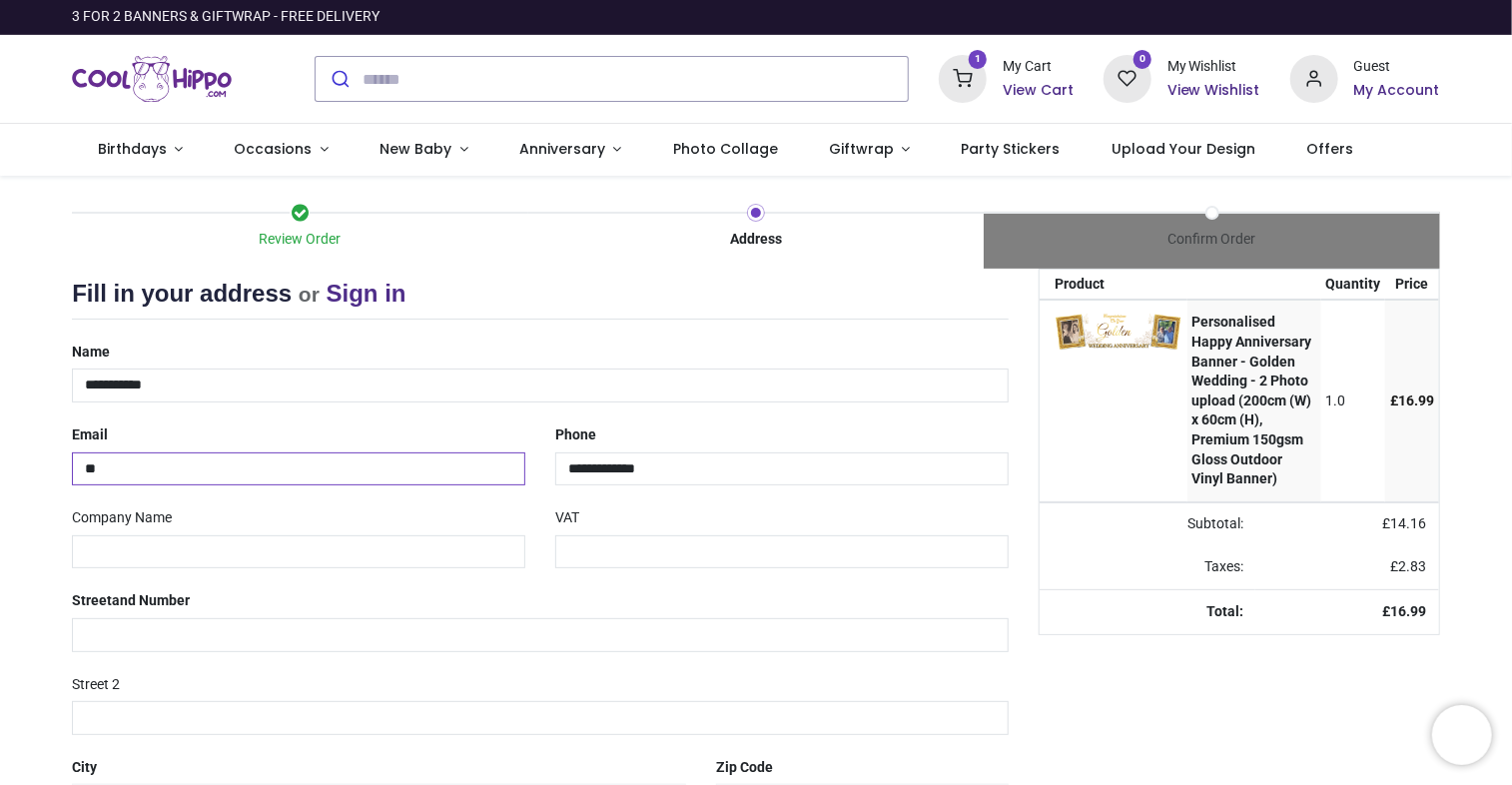 type on "*" 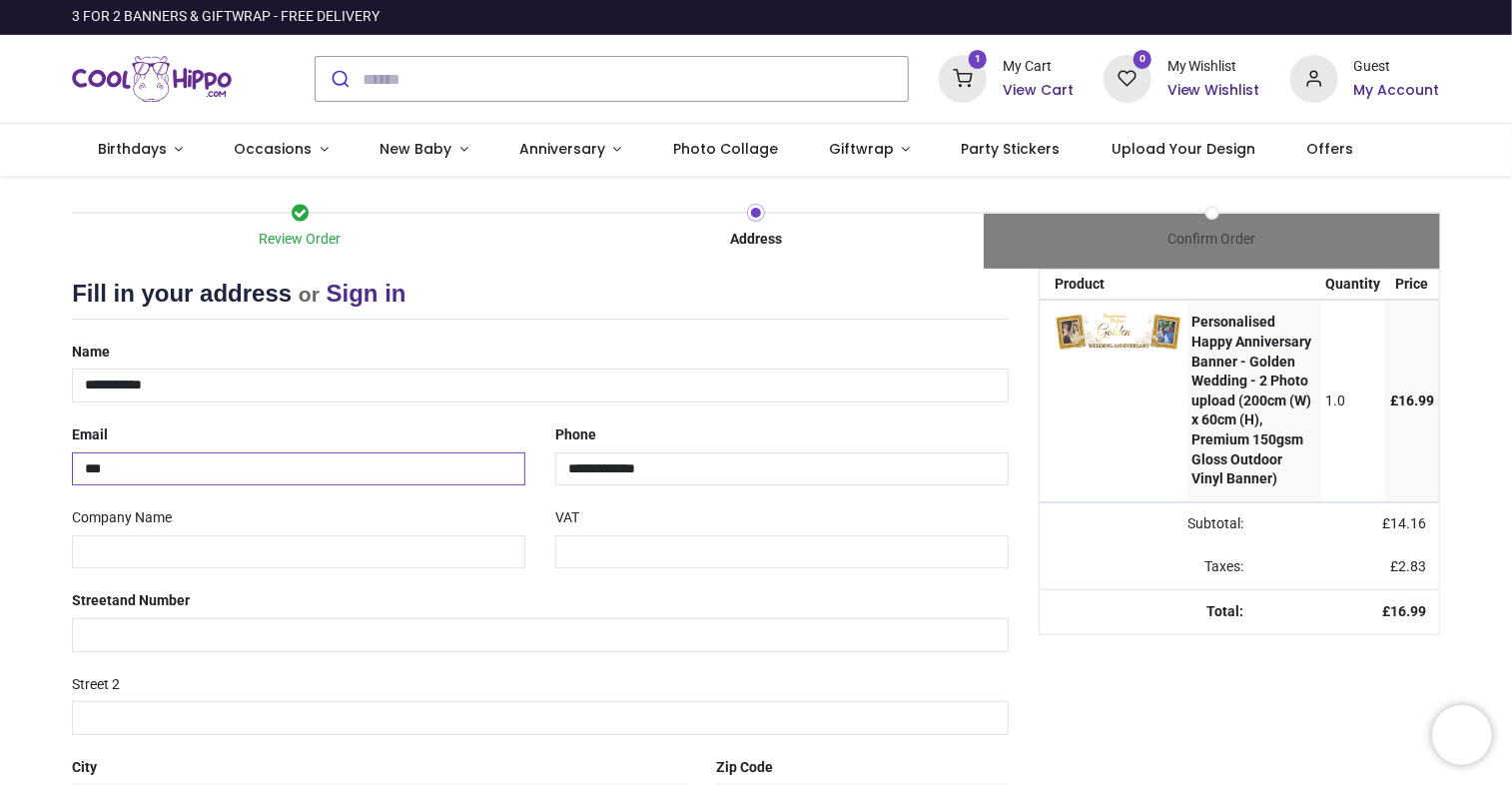 type on "**********" 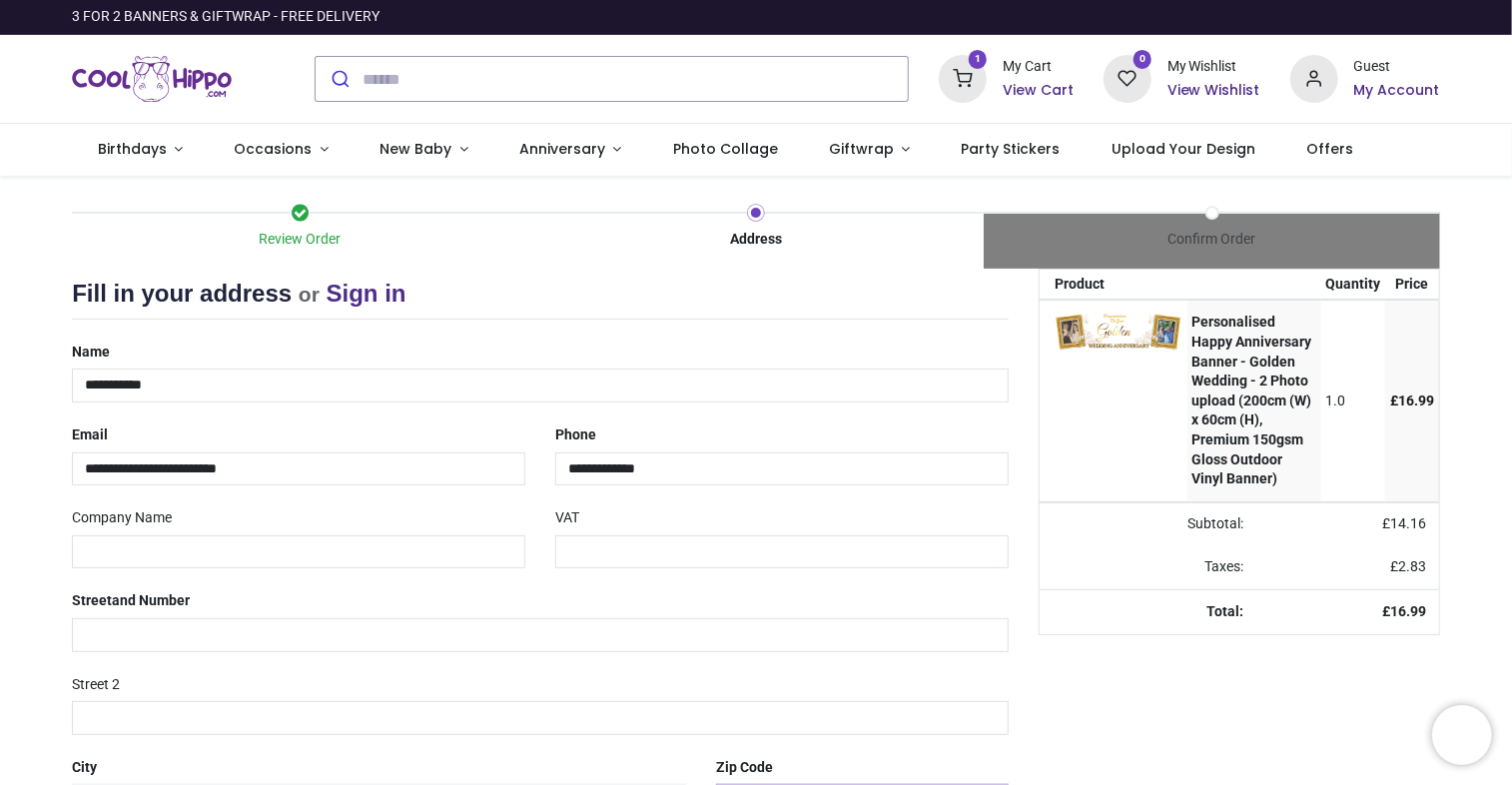 type on "********" 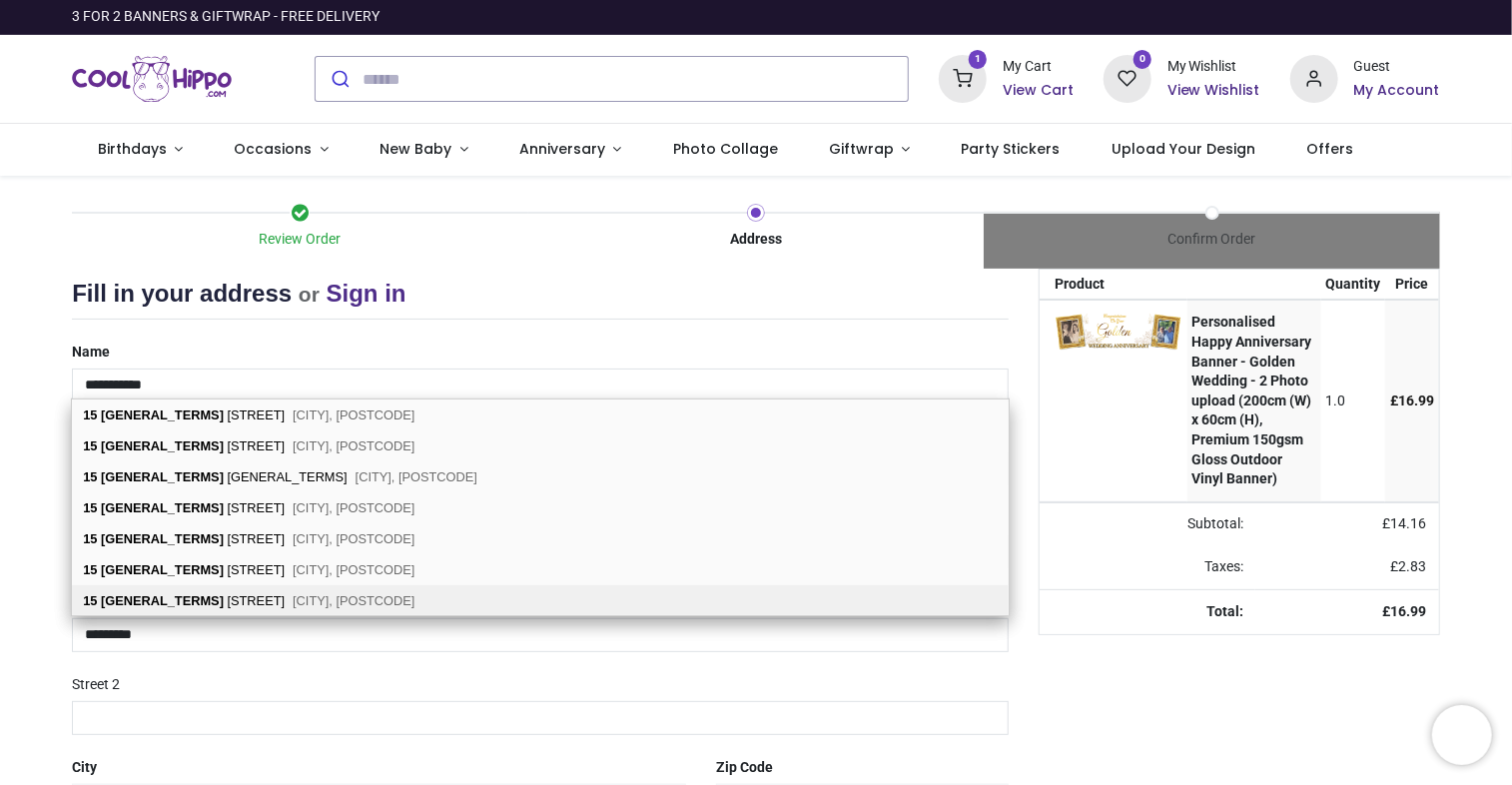 click on "Antrim, BT41 4RA" at bounding box center (354, 600) 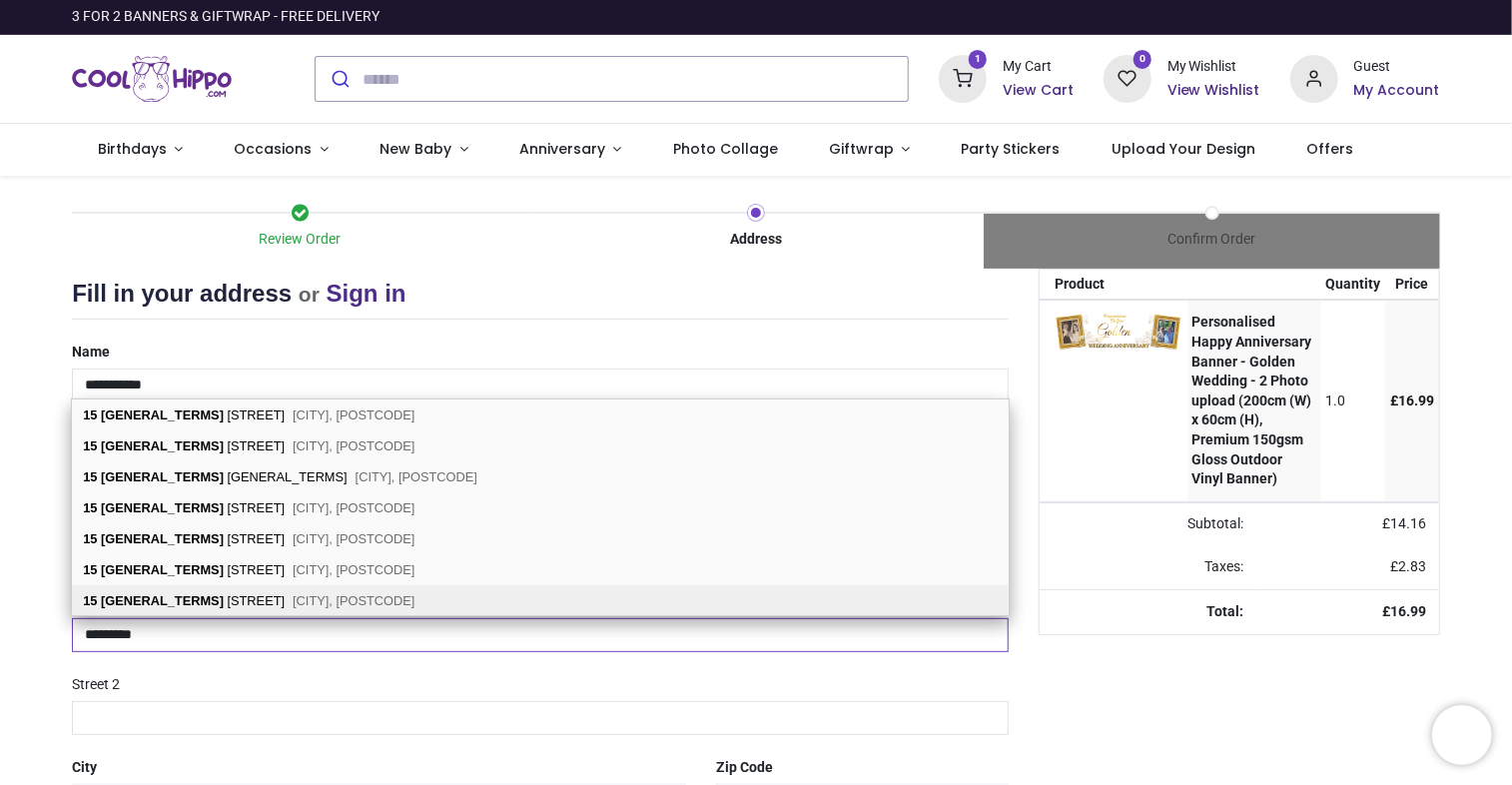 type on "**********" 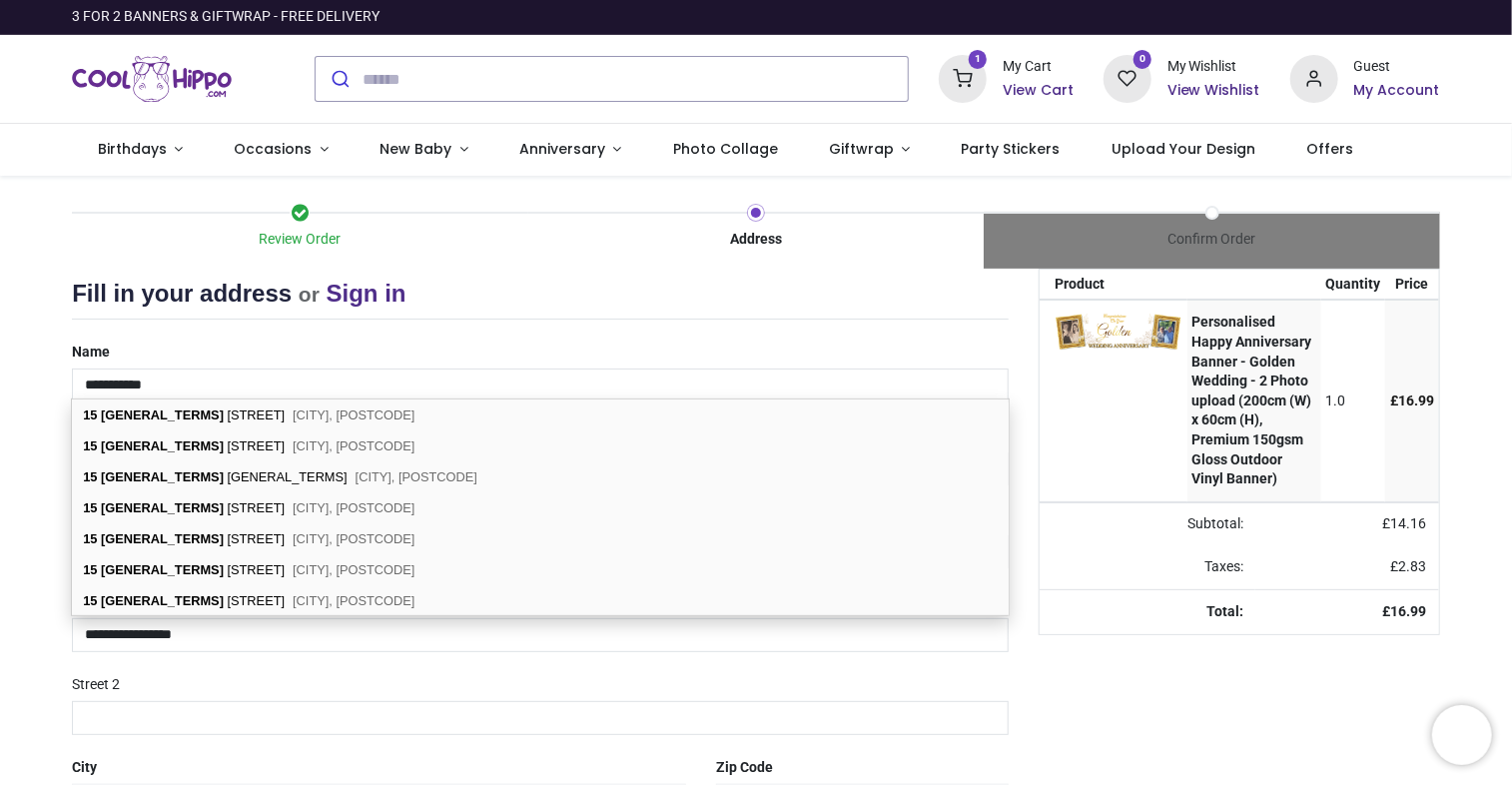 click on "Antrim, BT41 4RA" at bounding box center (354, 600) 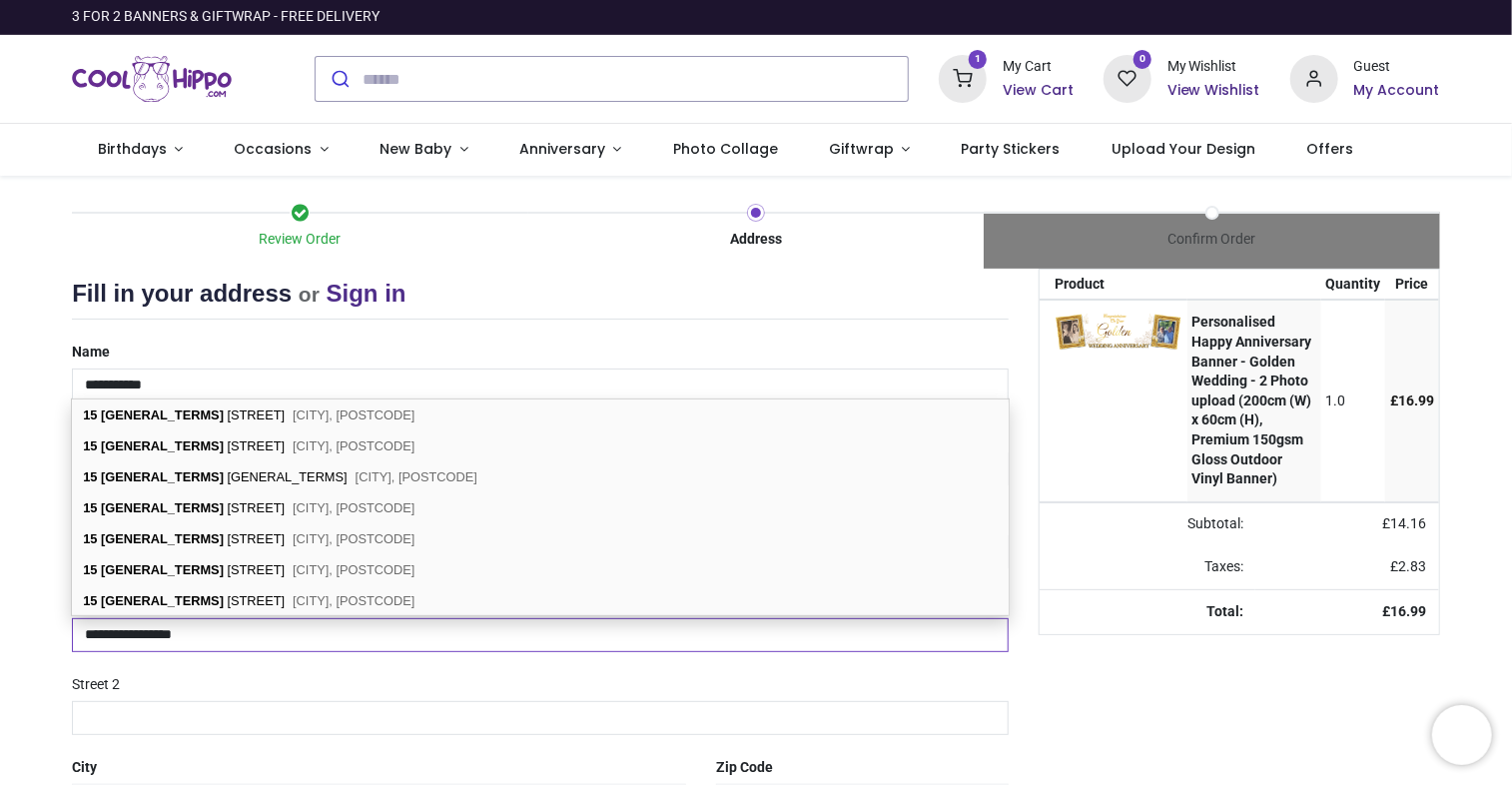 select on "***" 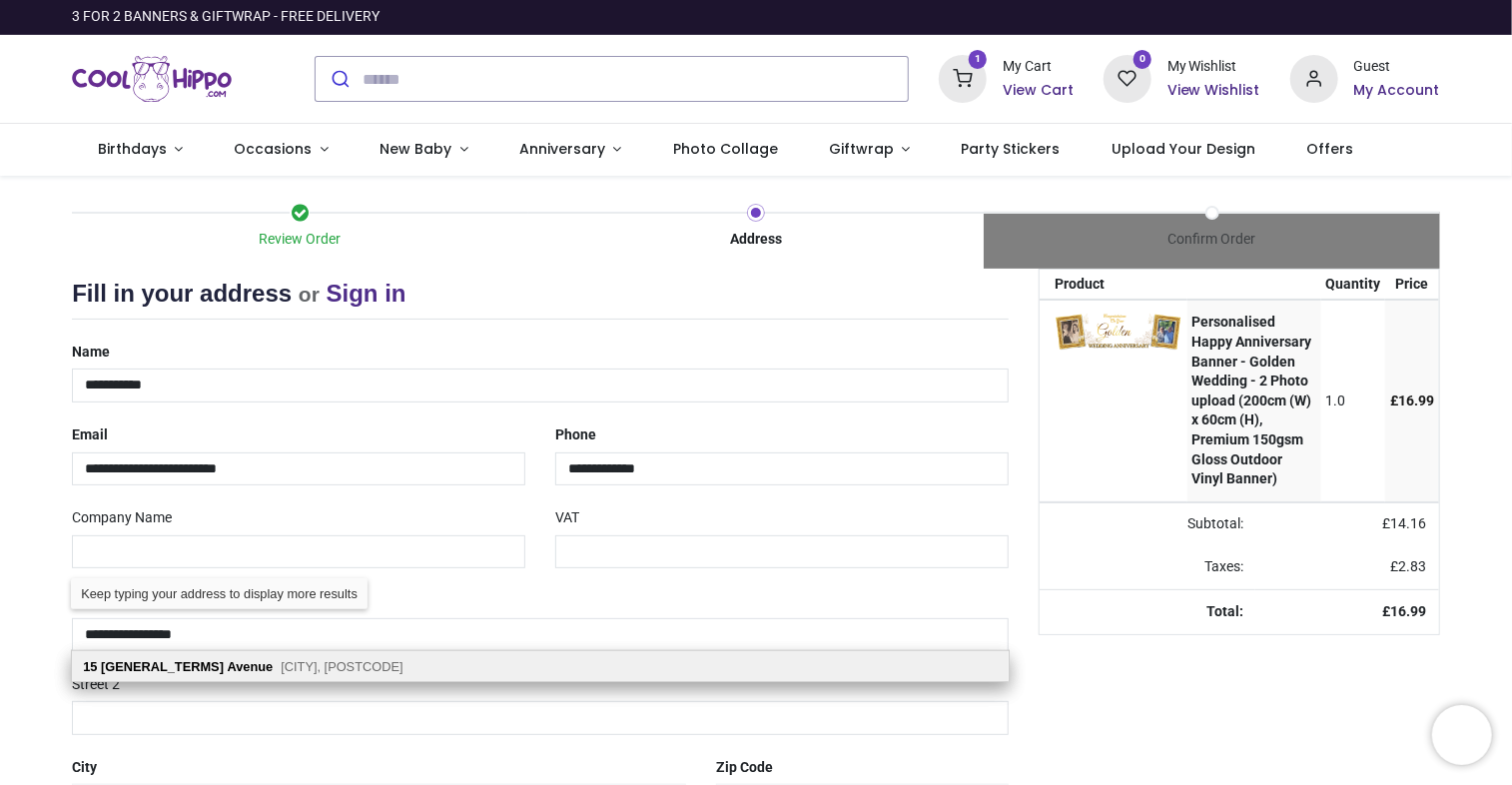click on "15   Carnbeg   Avenue Antrim, BT41 4RA" at bounding box center [540, 666] 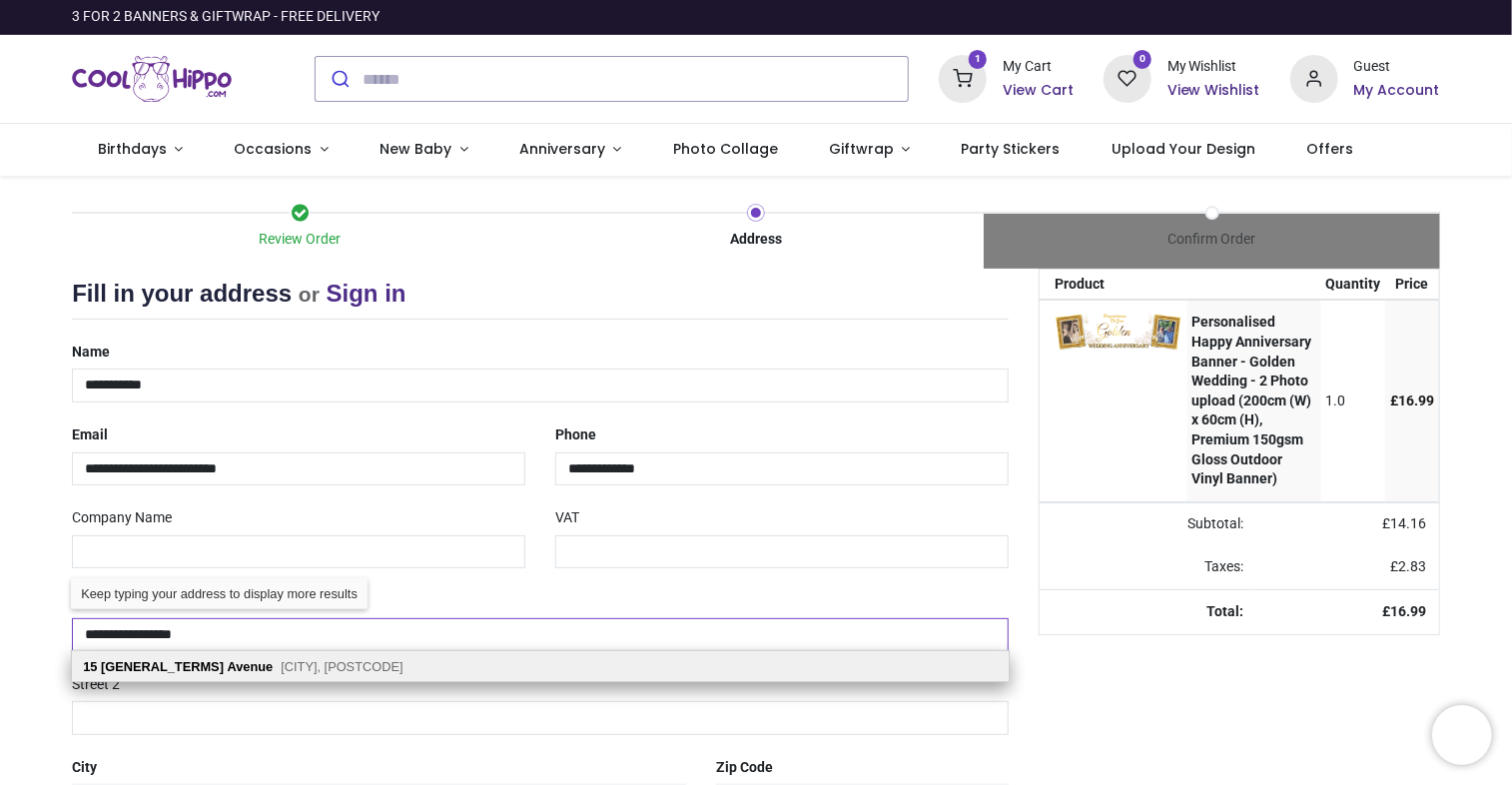 select on "***" 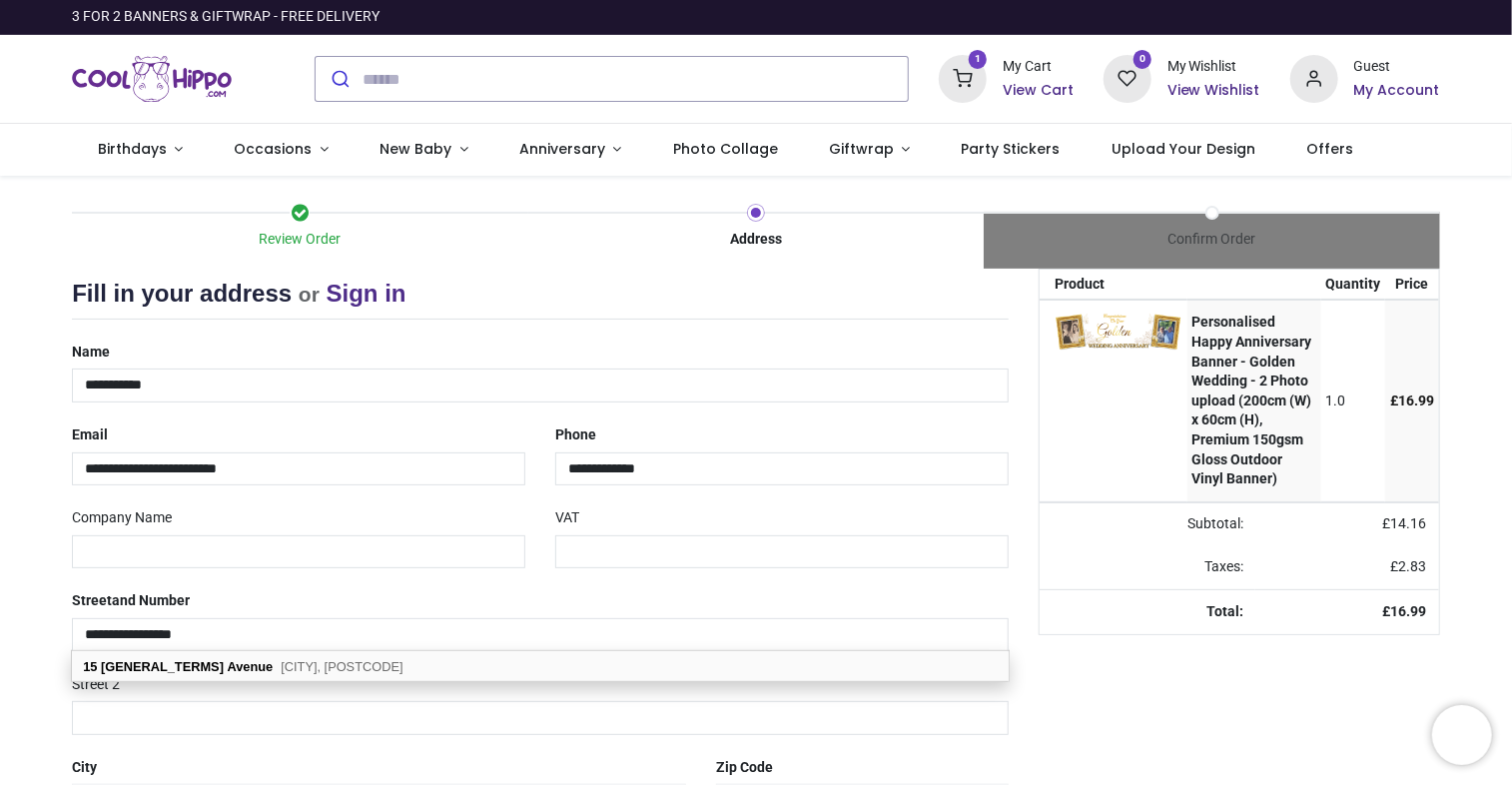 click on "15   Carnbeg   Avenue Antrim, BT41 4RA" at bounding box center (540, 666) 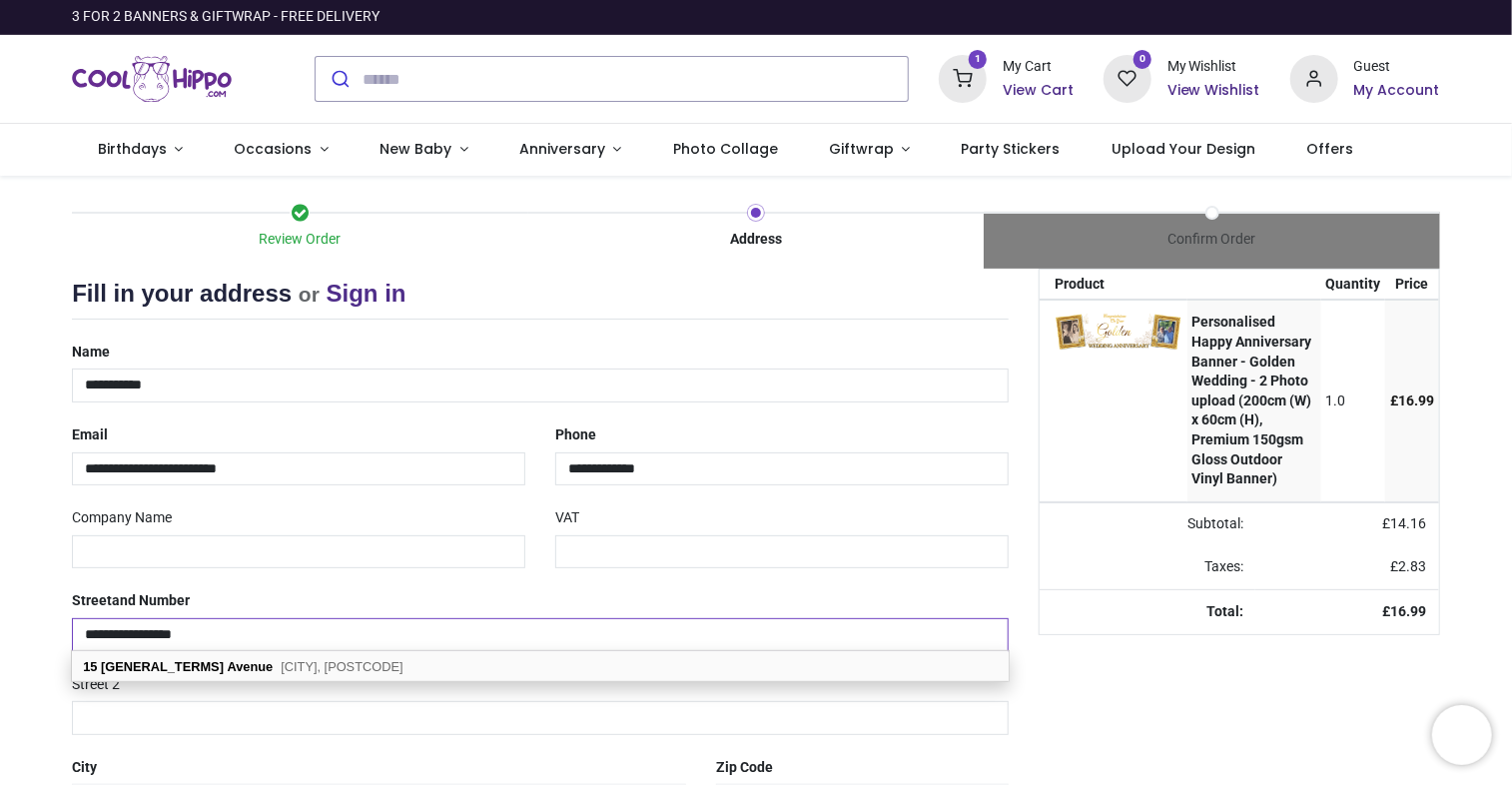 select on "***" 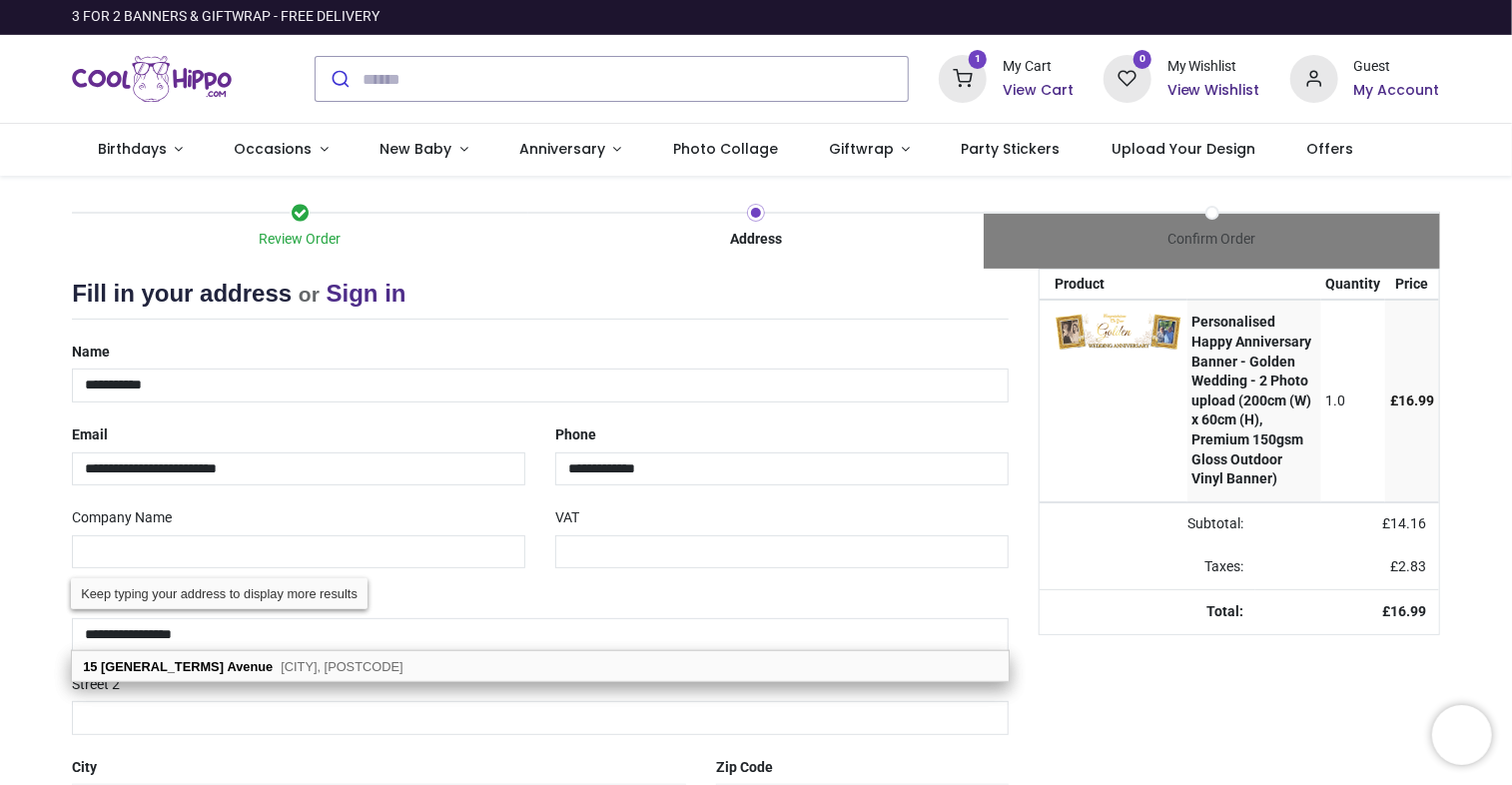 click on "15   Carnbeg   Avenue Antrim, BT41 4RA" at bounding box center (540, 666) 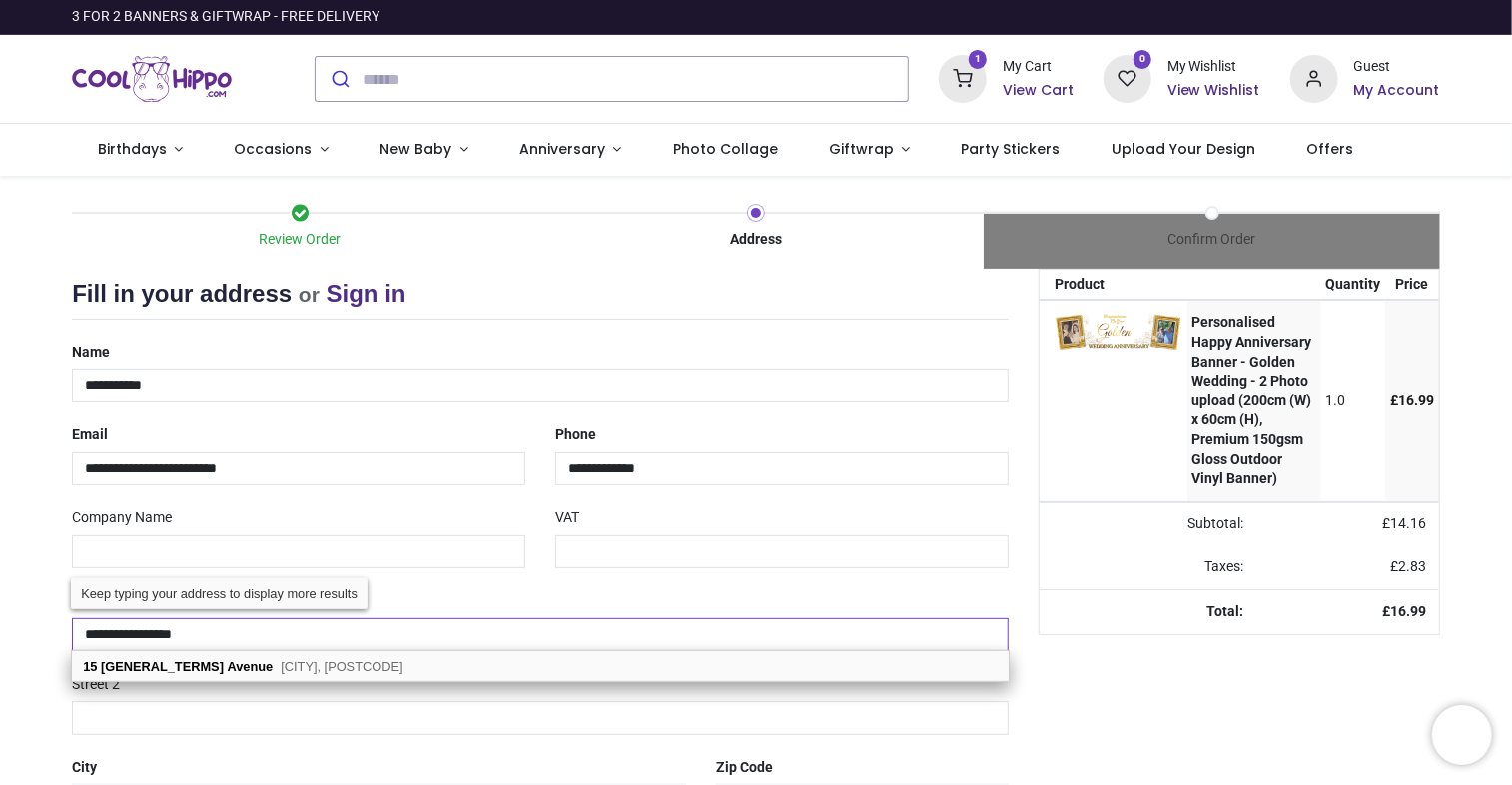 select on "***" 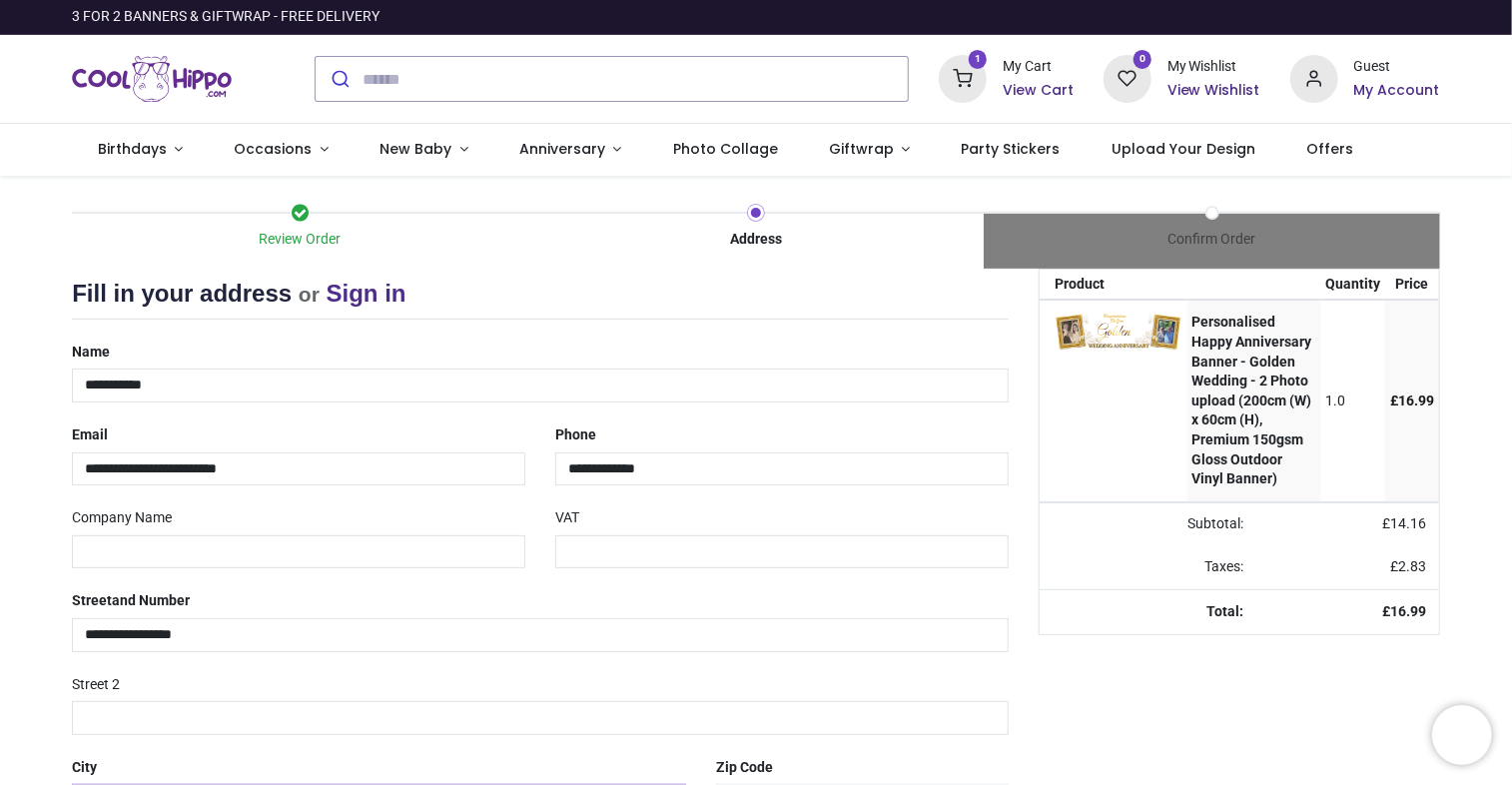 scroll, scrollTop: 29, scrollLeft: 0, axis: vertical 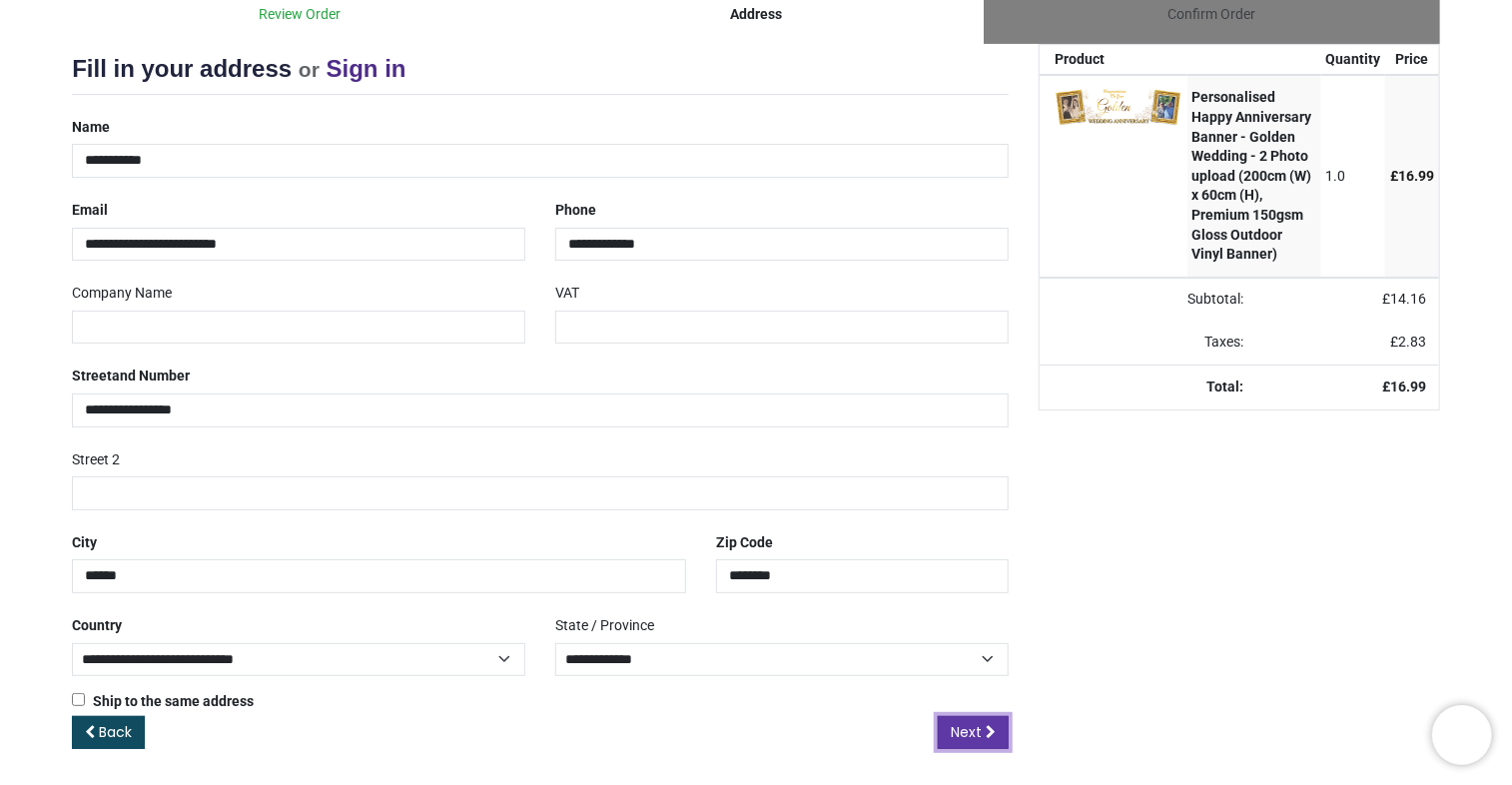 click on "Next" at bounding box center (966, 732) 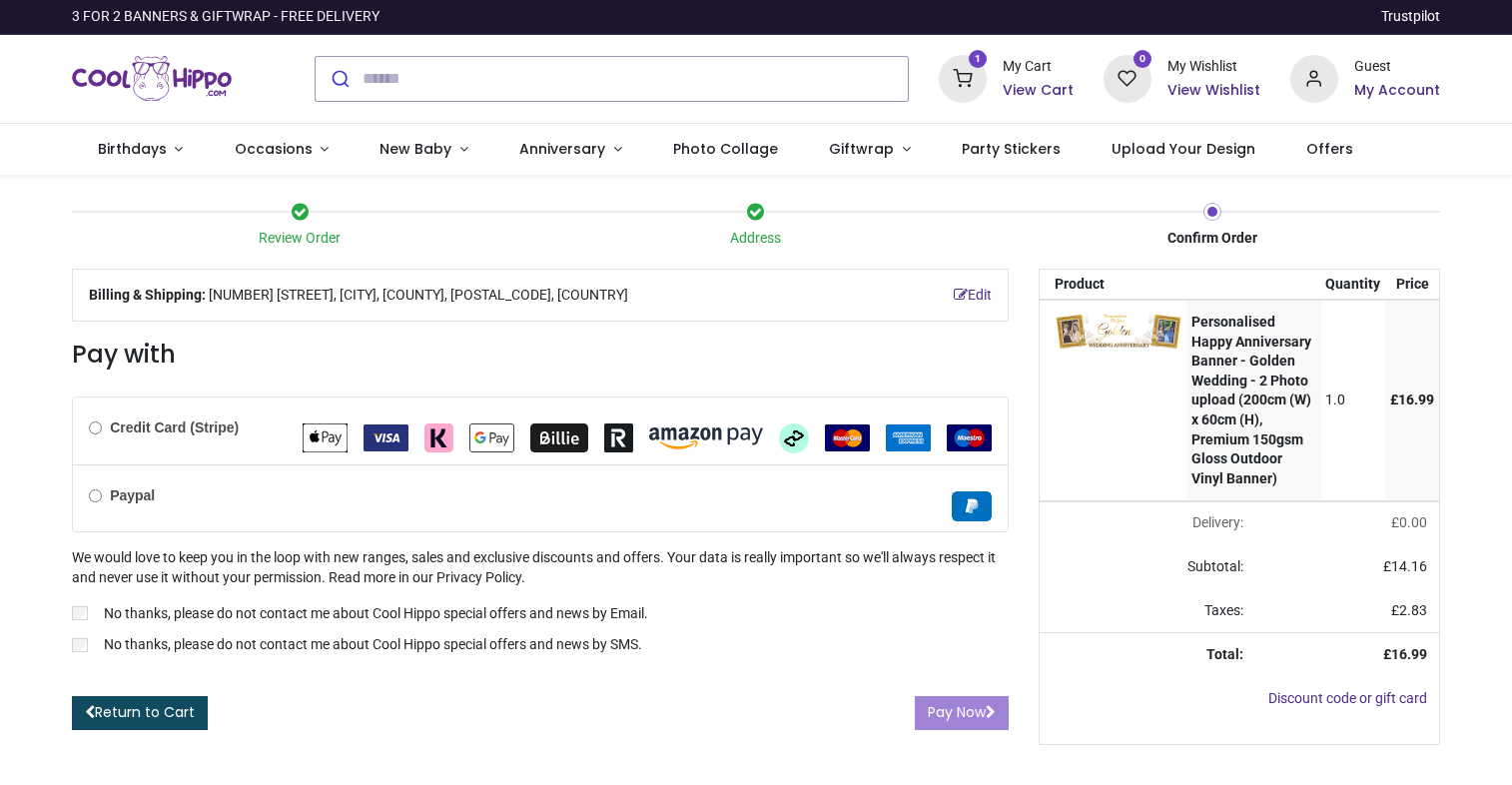 scroll, scrollTop: 0, scrollLeft: 0, axis: both 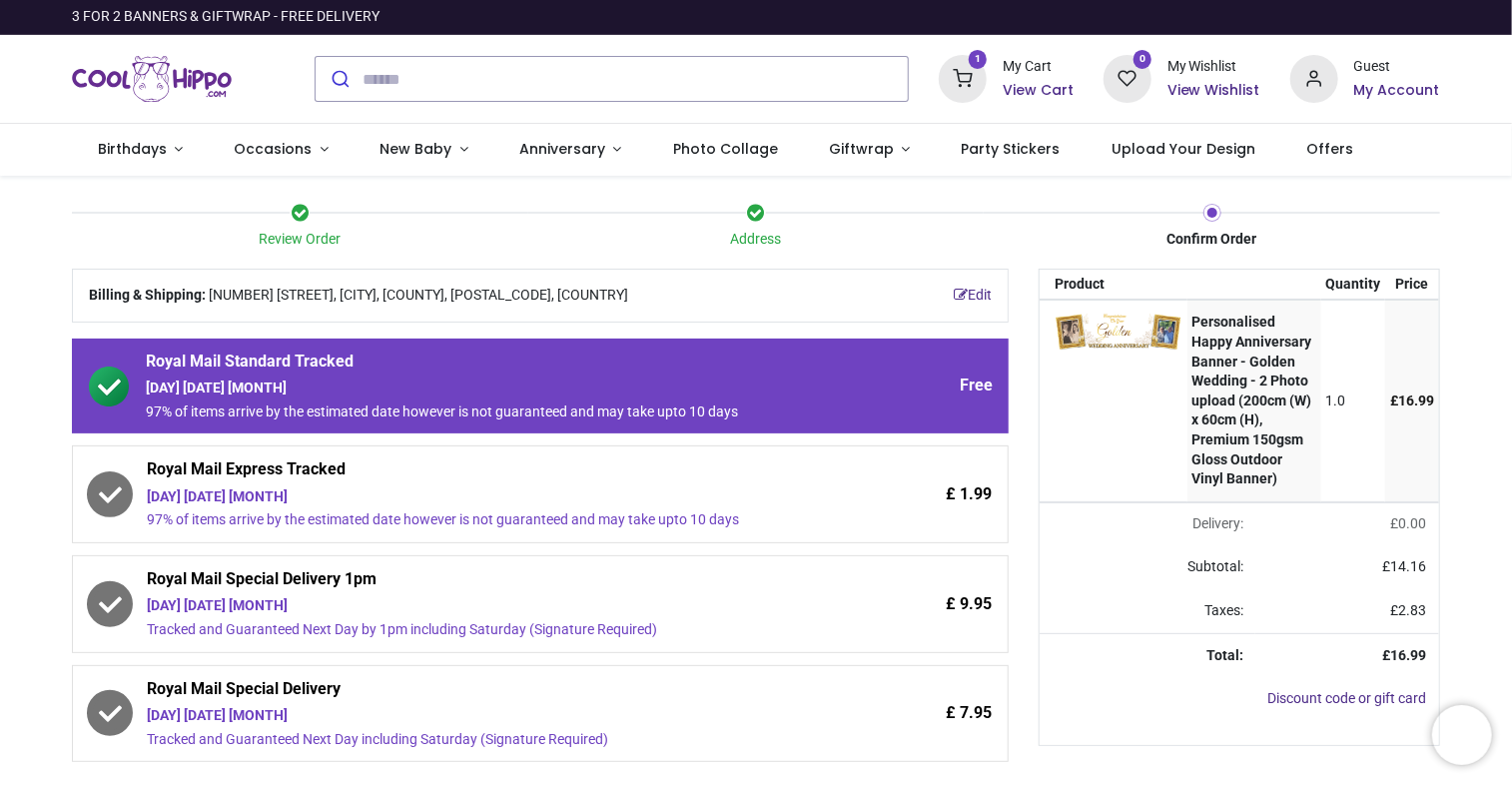 click 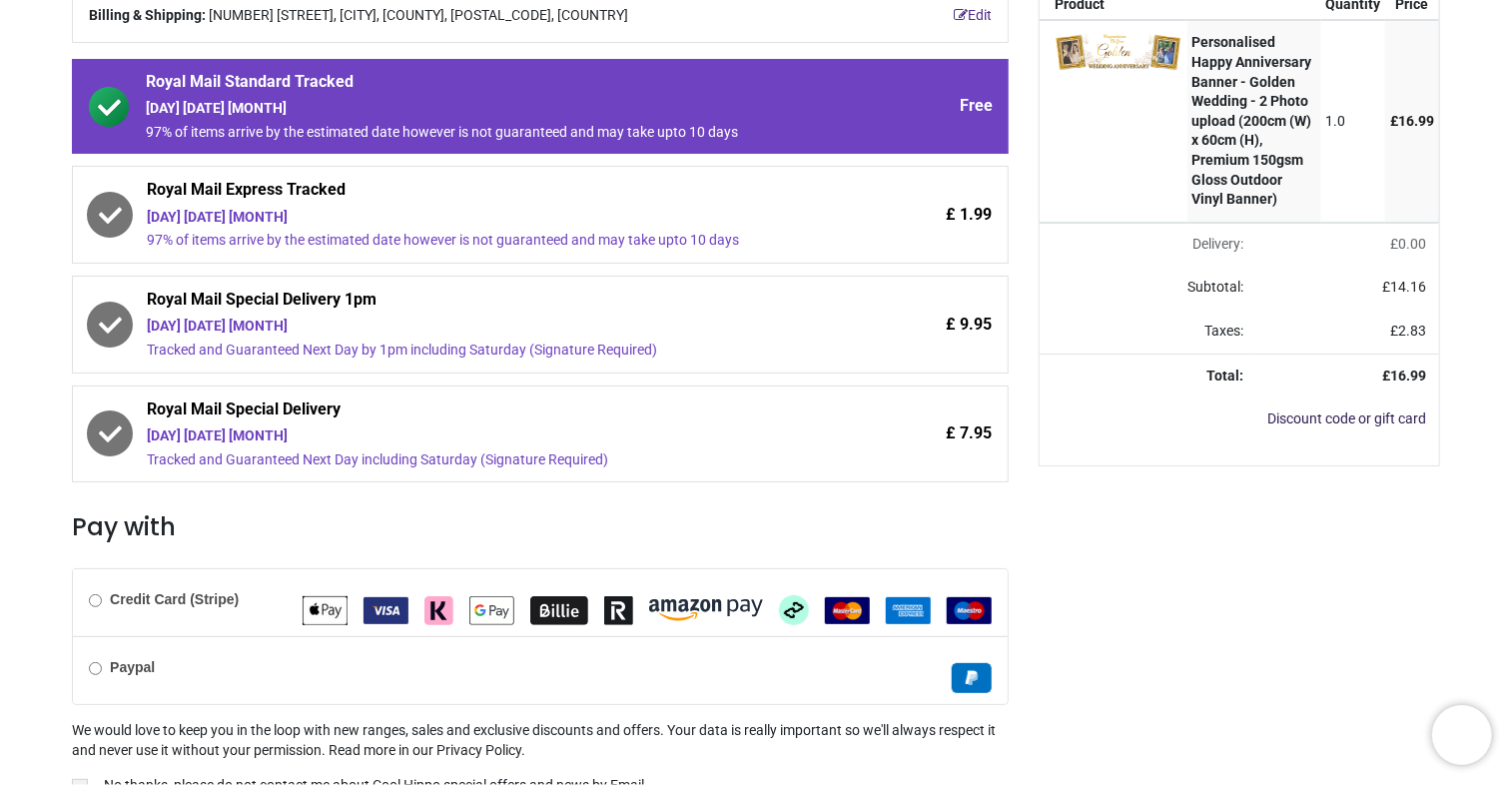 scroll, scrollTop: 320, scrollLeft: 0, axis: vertical 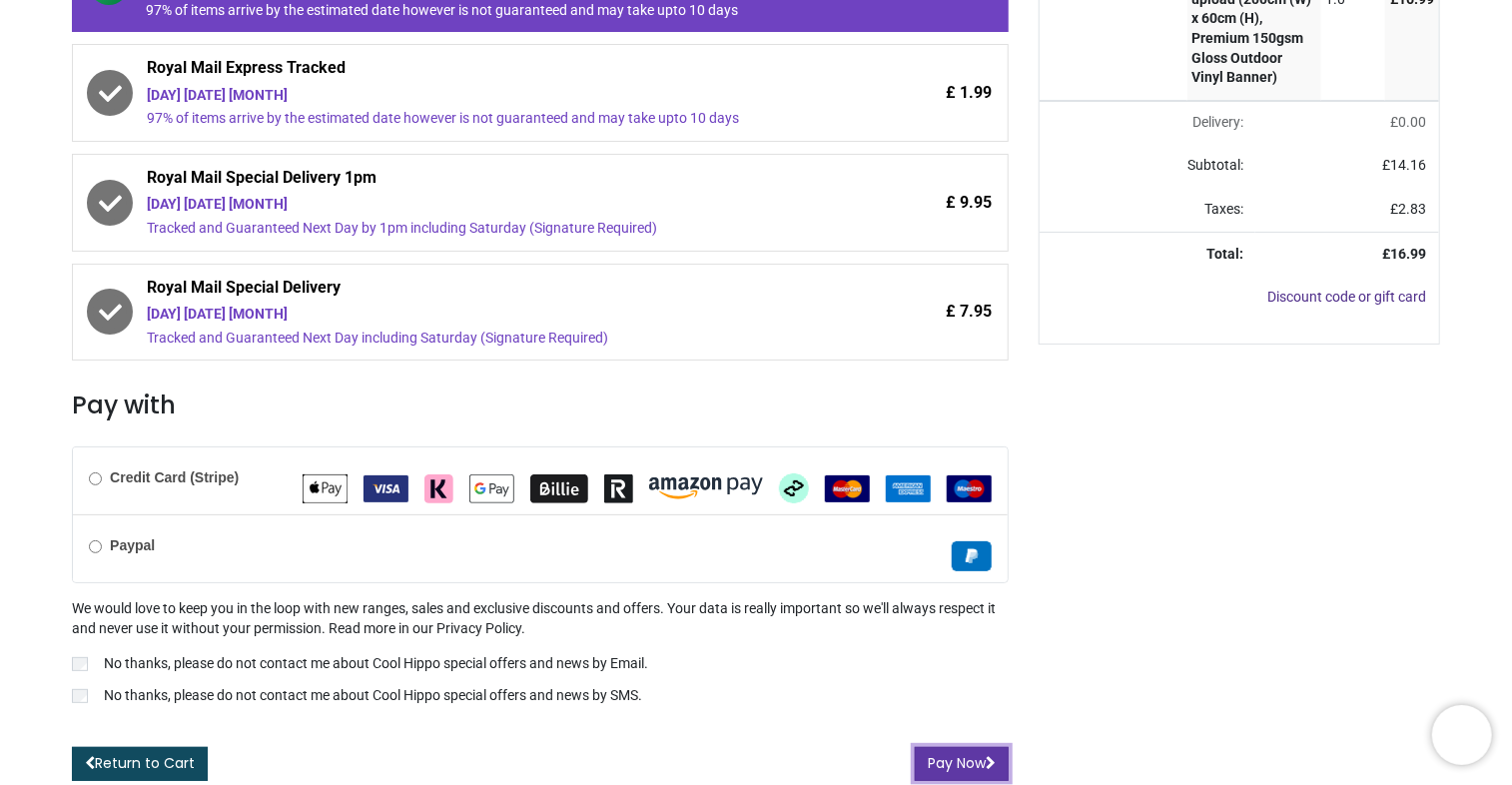 click on "Pay Now" at bounding box center (962, 764) 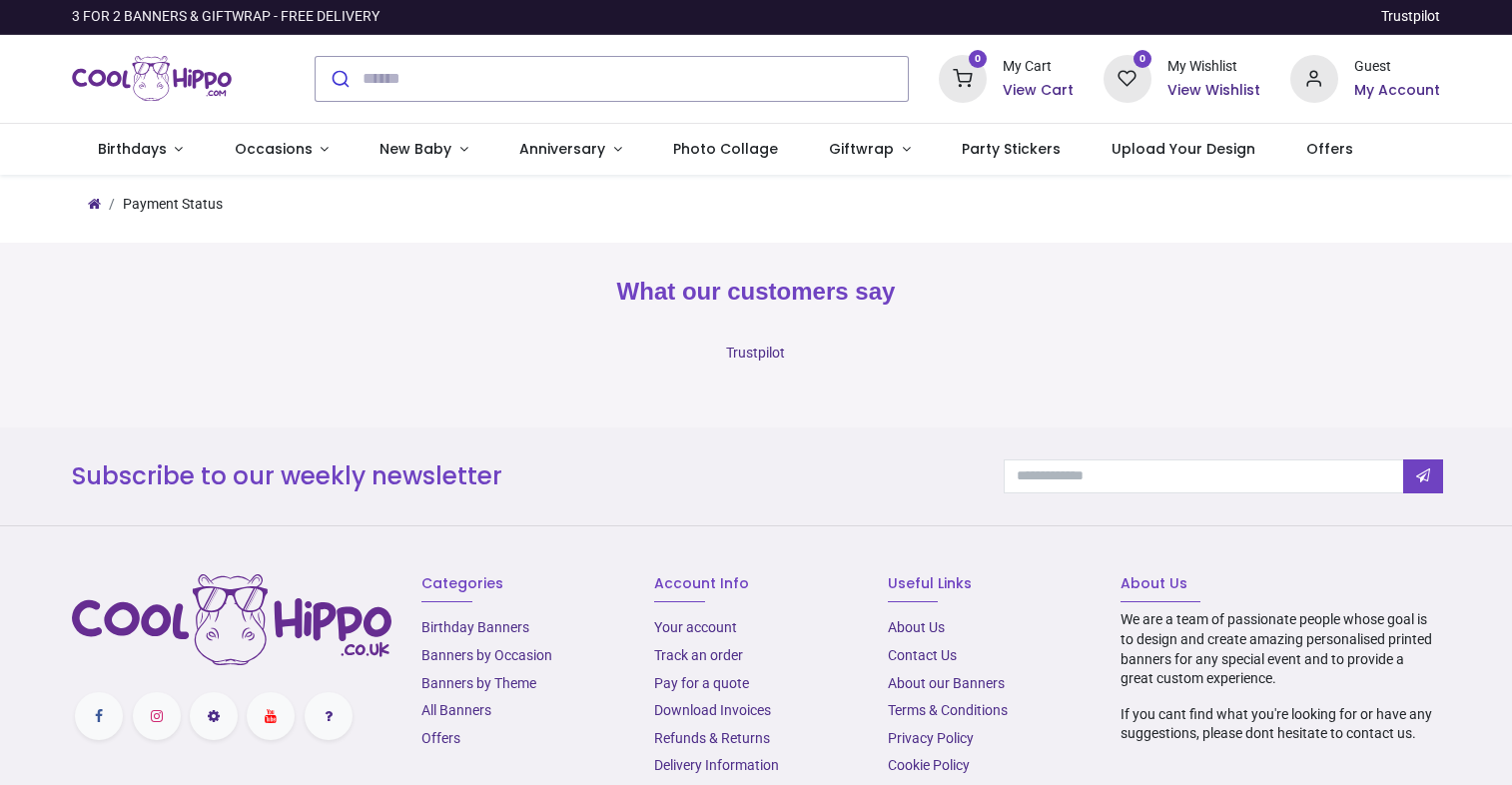 scroll, scrollTop: 0, scrollLeft: 0, axis: both 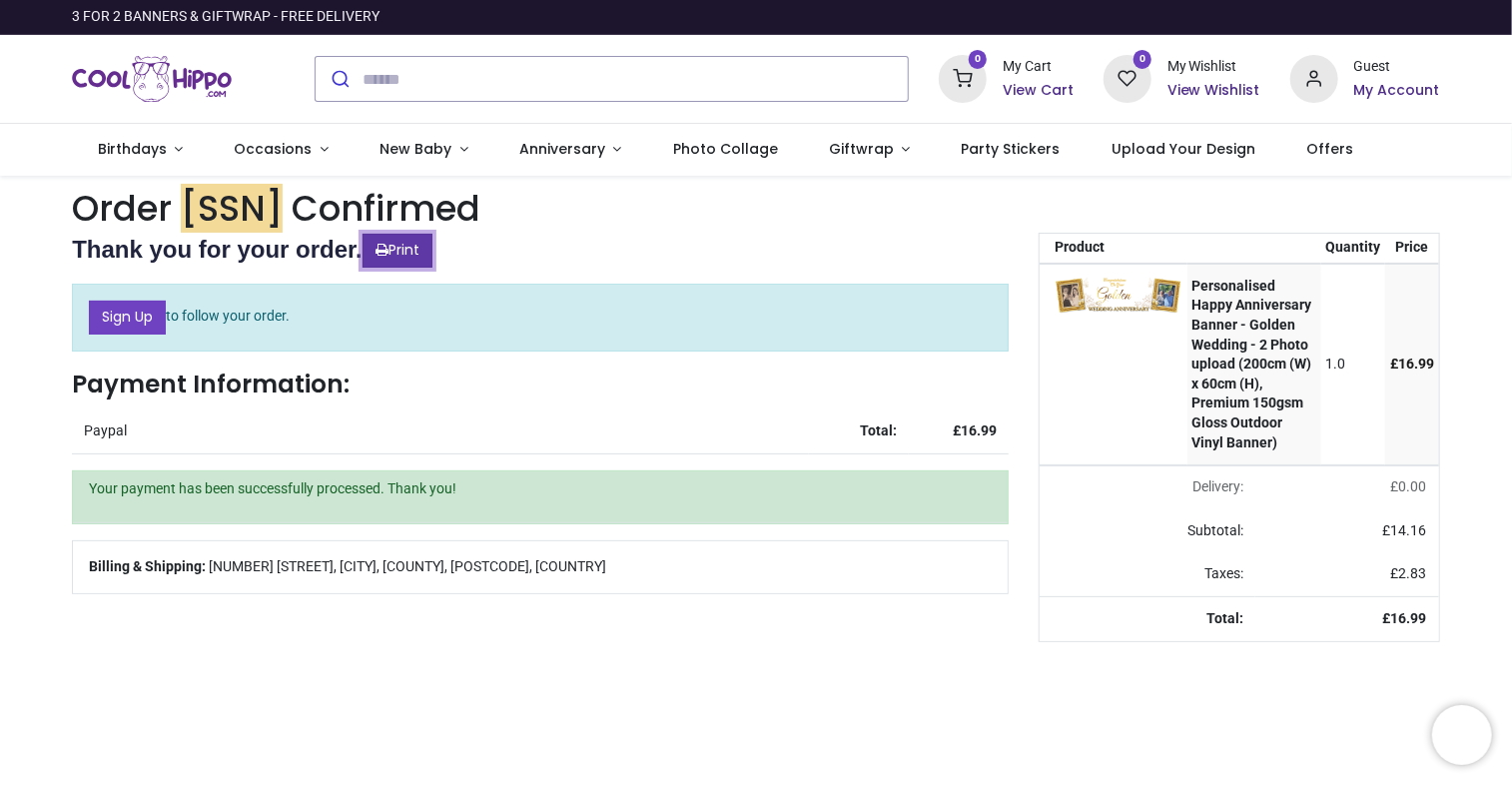 click on "Print" at bounding box center [397, 251] 